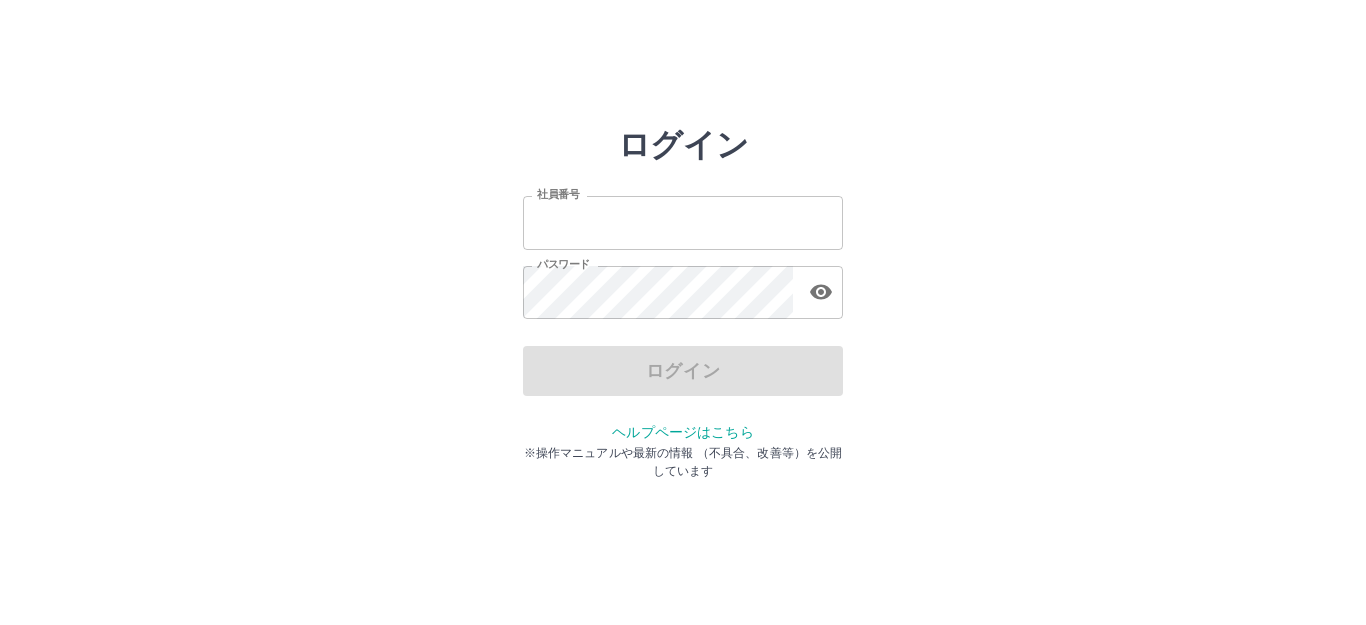 scroll, scrollTop: 0, scrollLeft: 0, axis: both 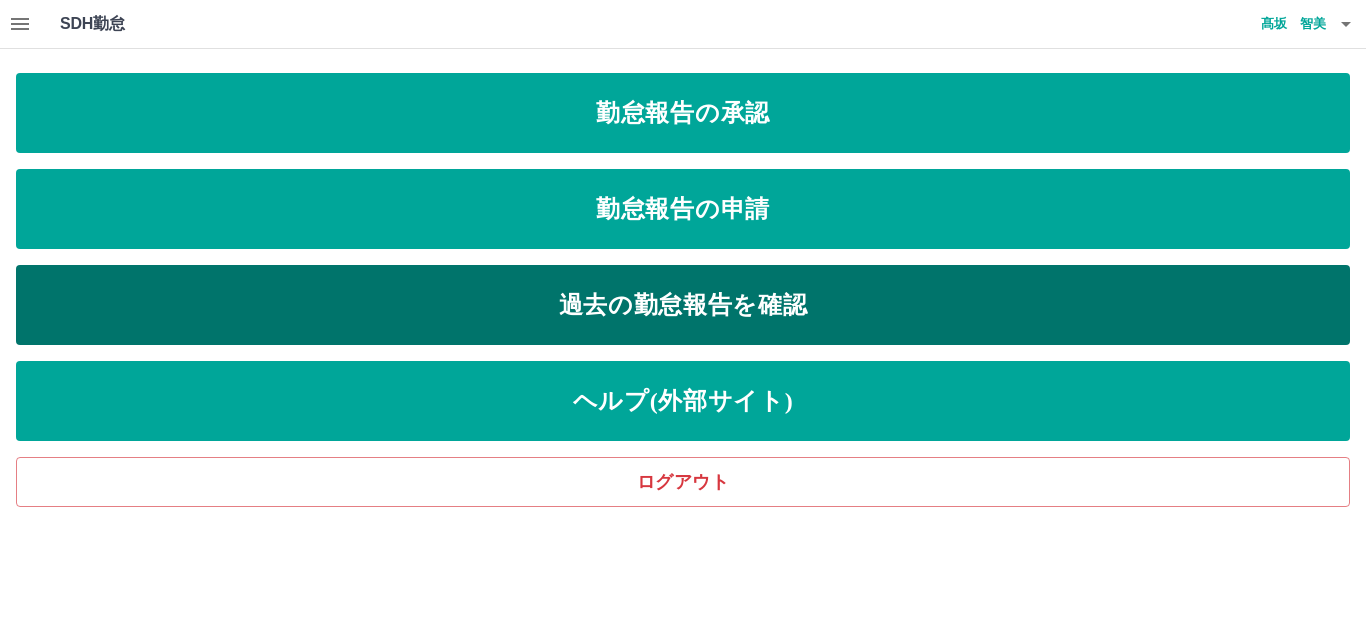 click on "過去の勤怠報告を確認" at bounding box center [683, 305] 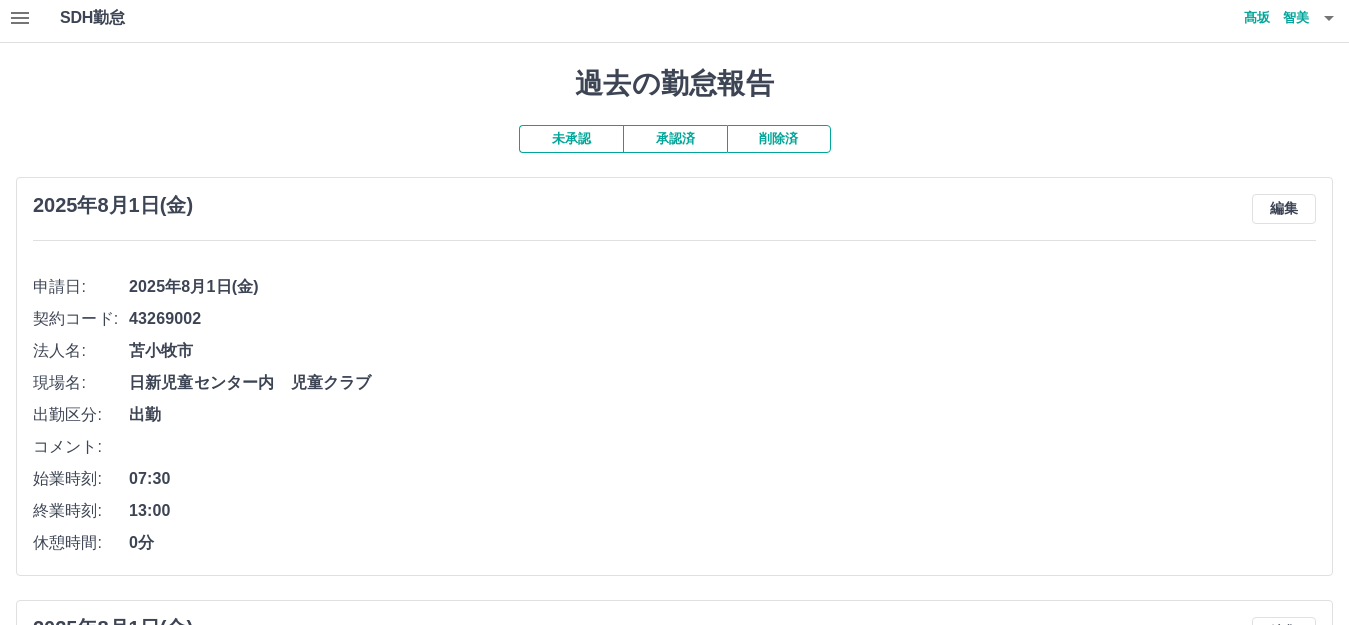 scroll, scrollTop: 0, scrollLeft: 0, axis: both 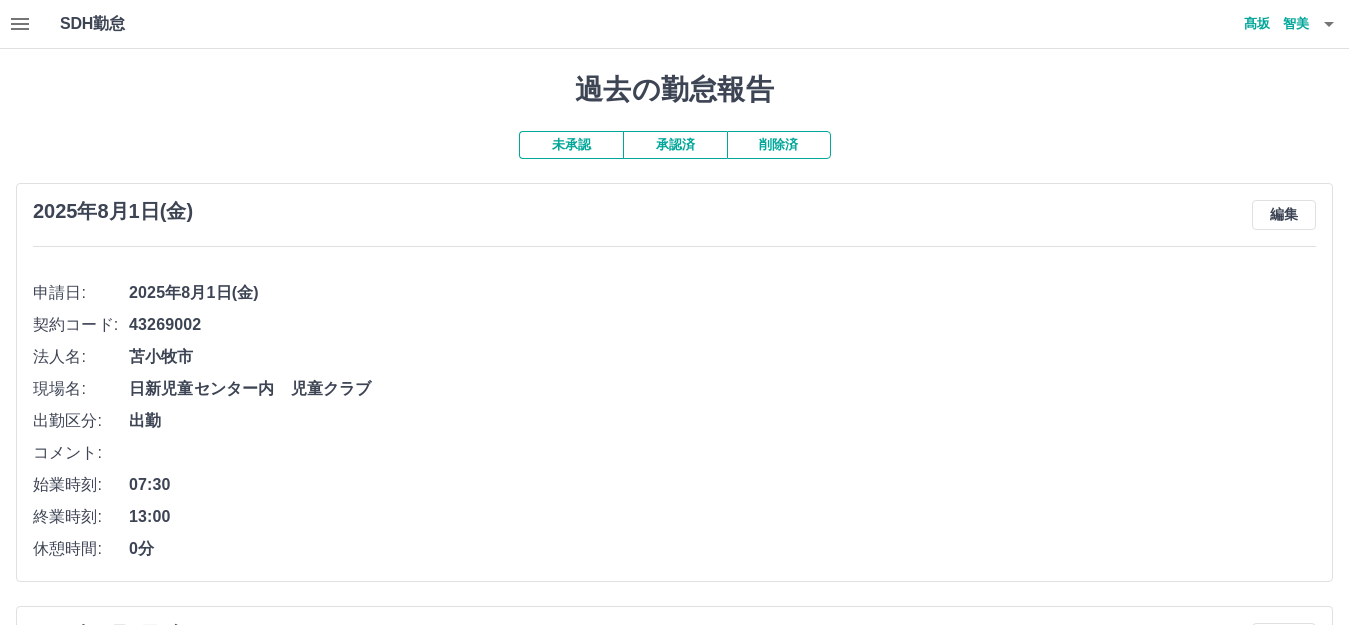 click 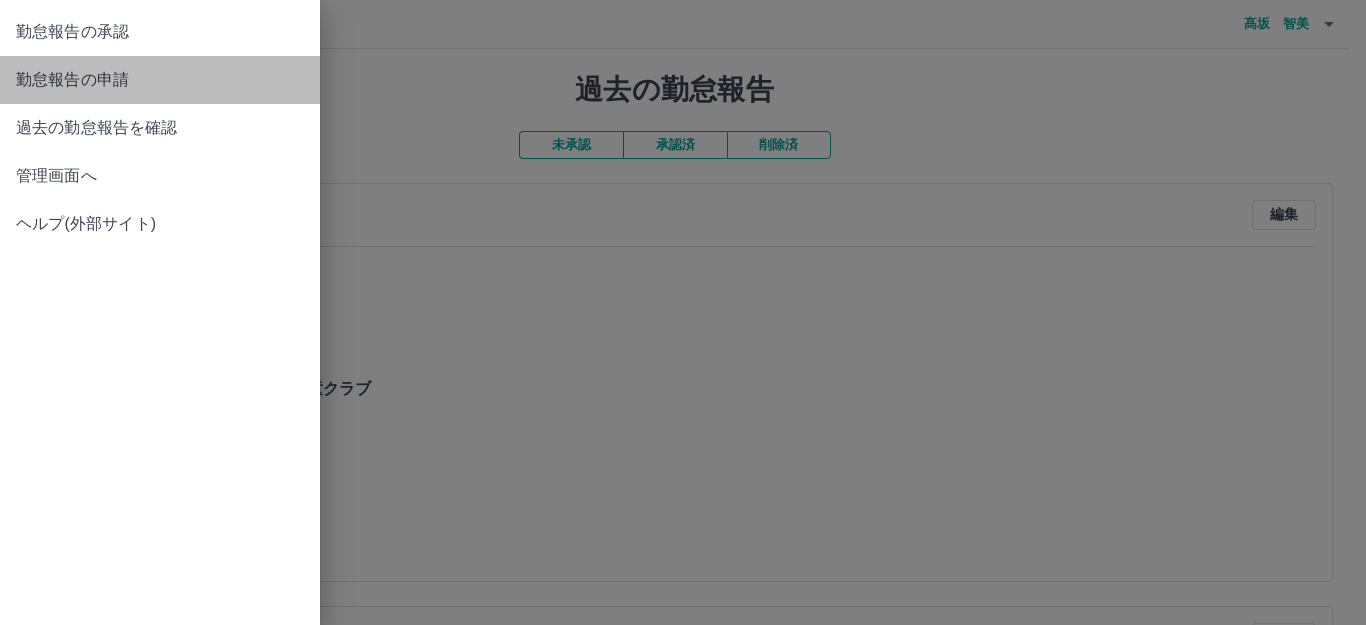 click on "勤怠報告の申請" at bounding box center (160, 80) 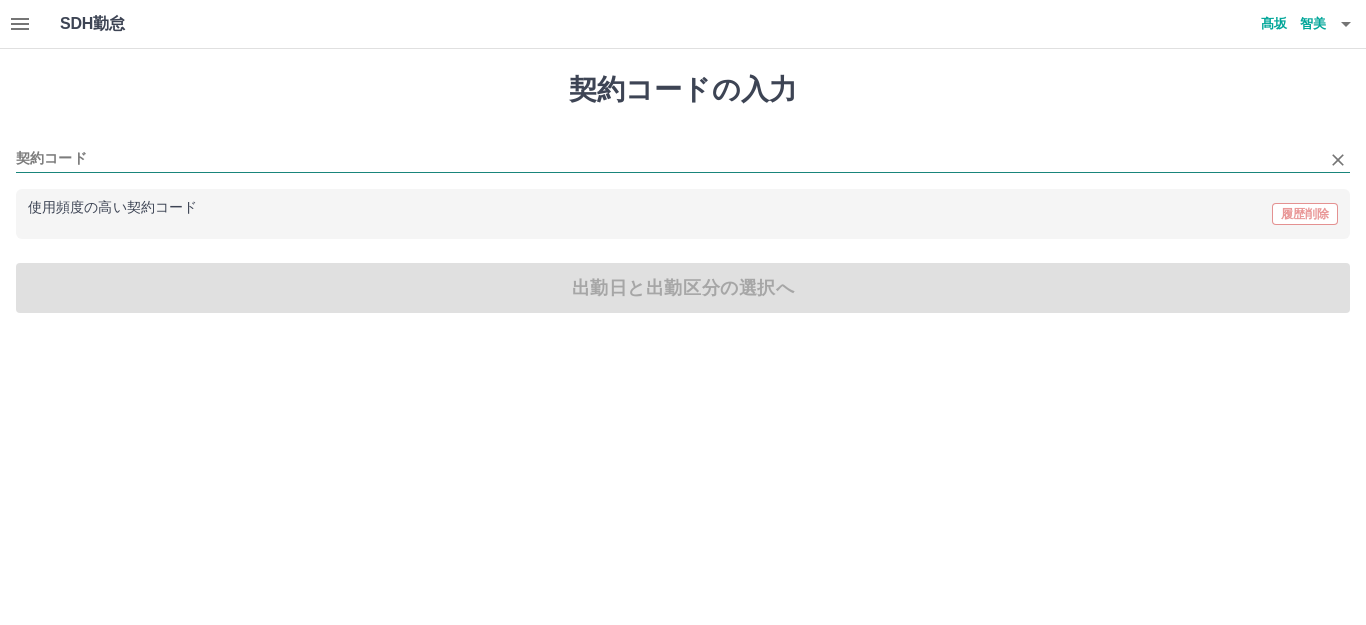 click on "契約コード" at bounding box center (668, 159) 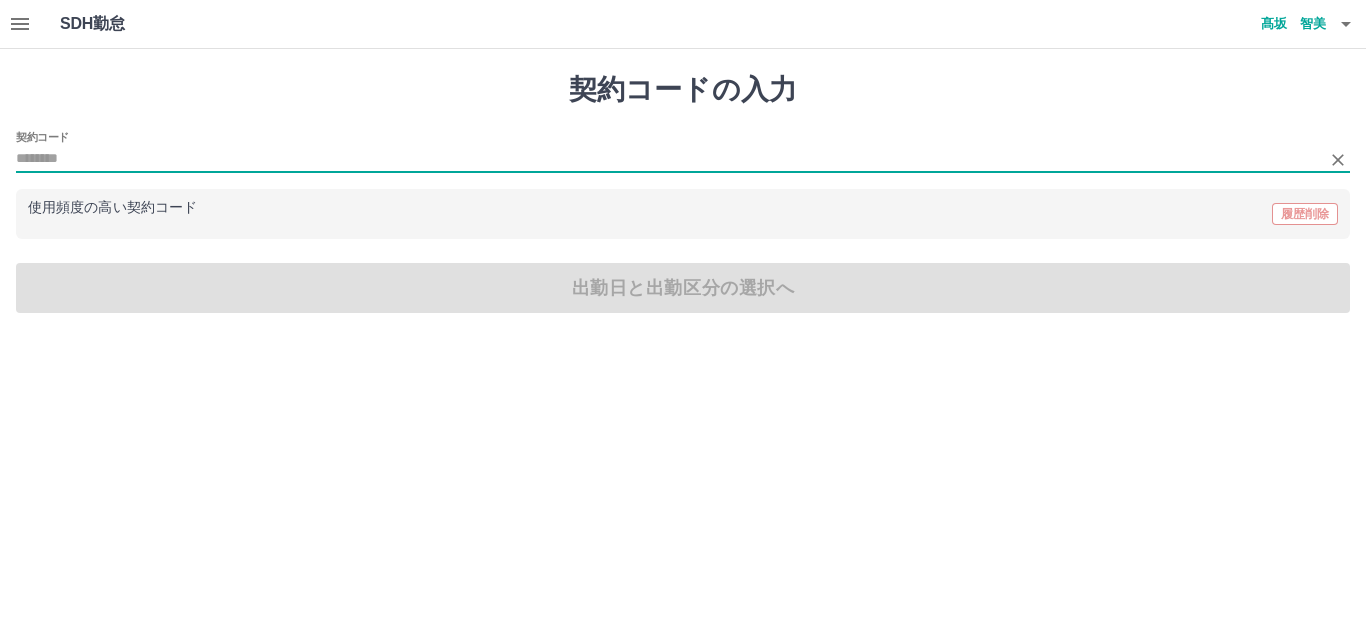click 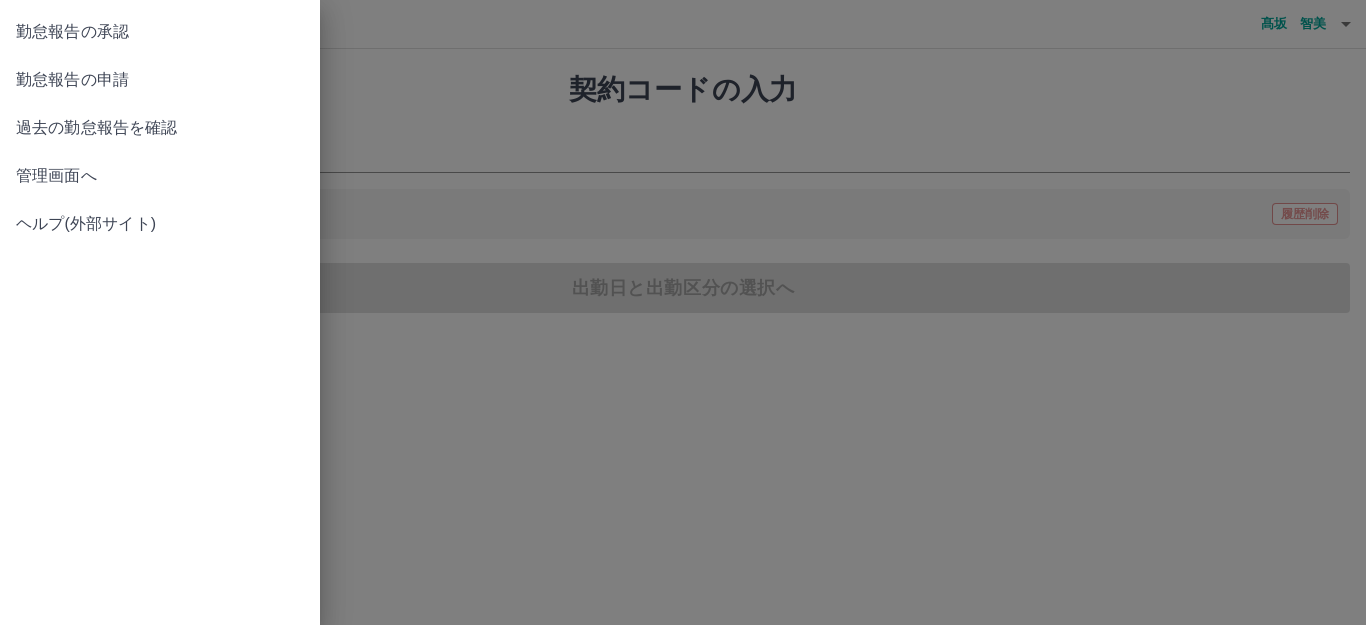 click on "勤怠報告の承認" at bounding box center [160, 32] 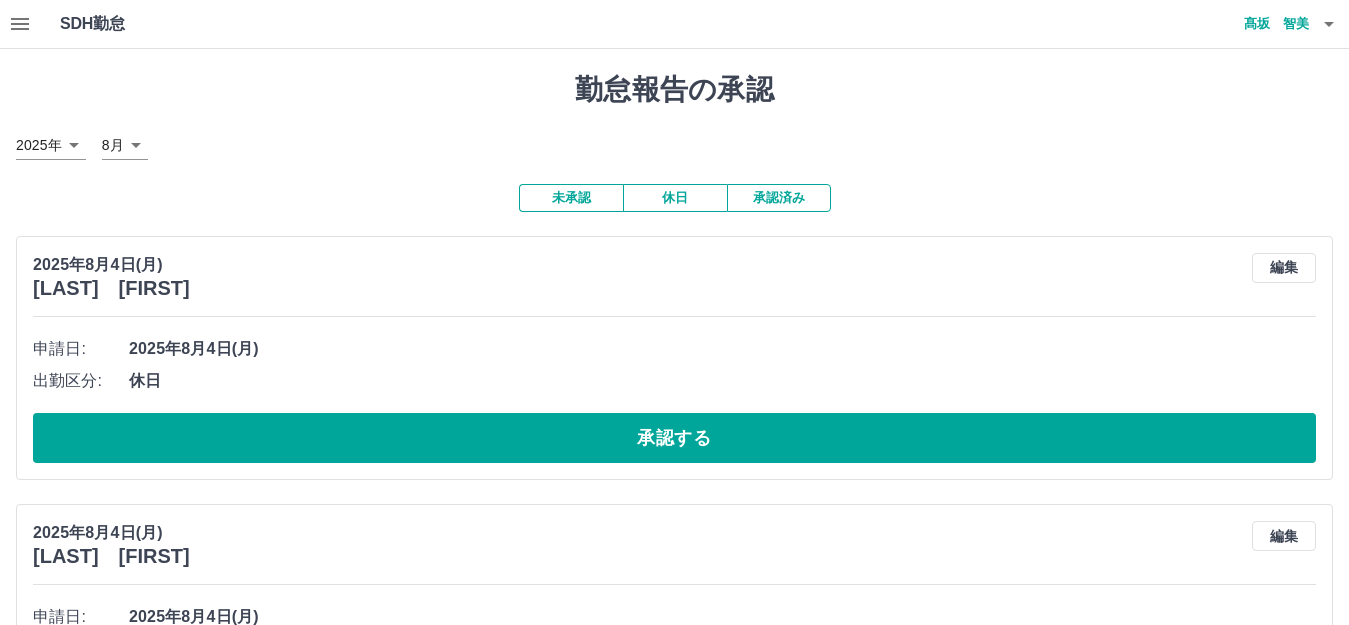 click 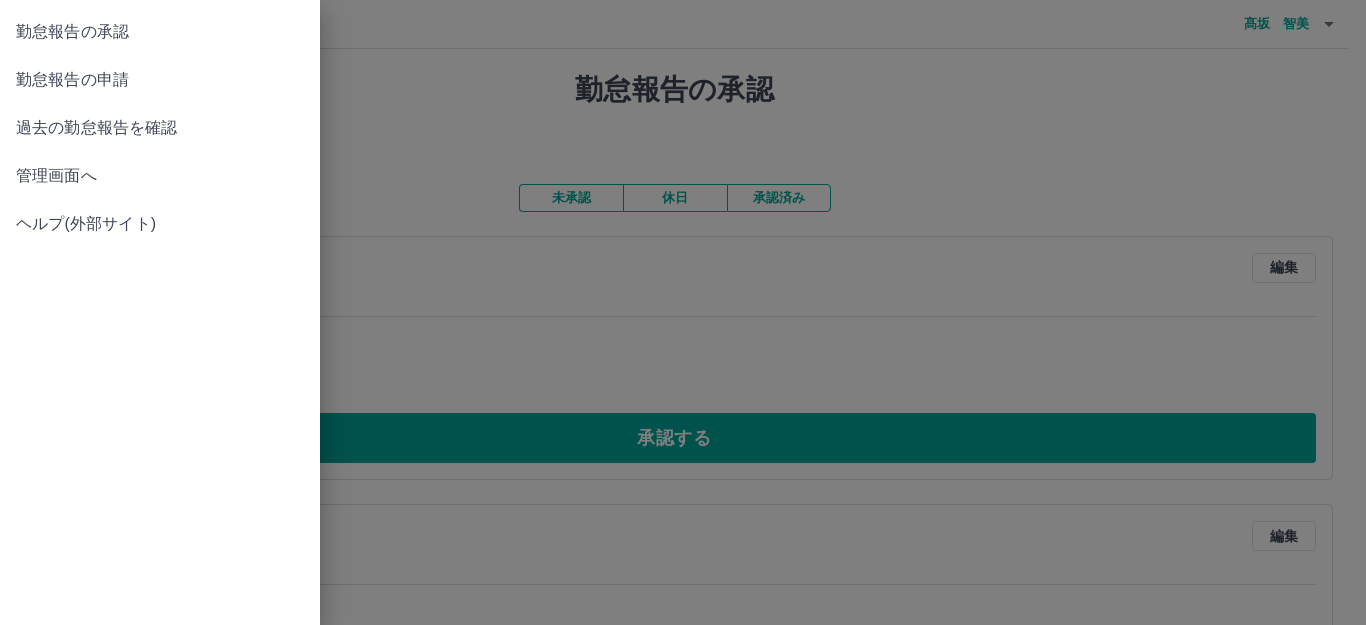 click on "過去の勤怠報告を確認" at bounding box center (160, 128) 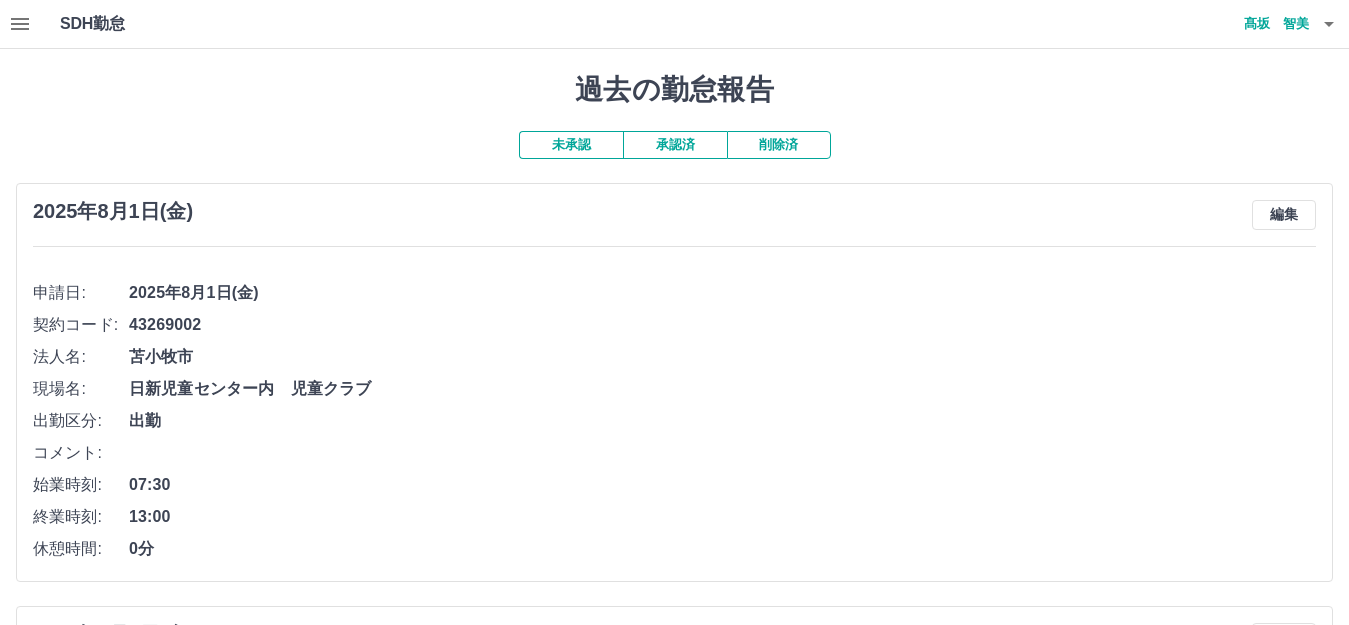 click 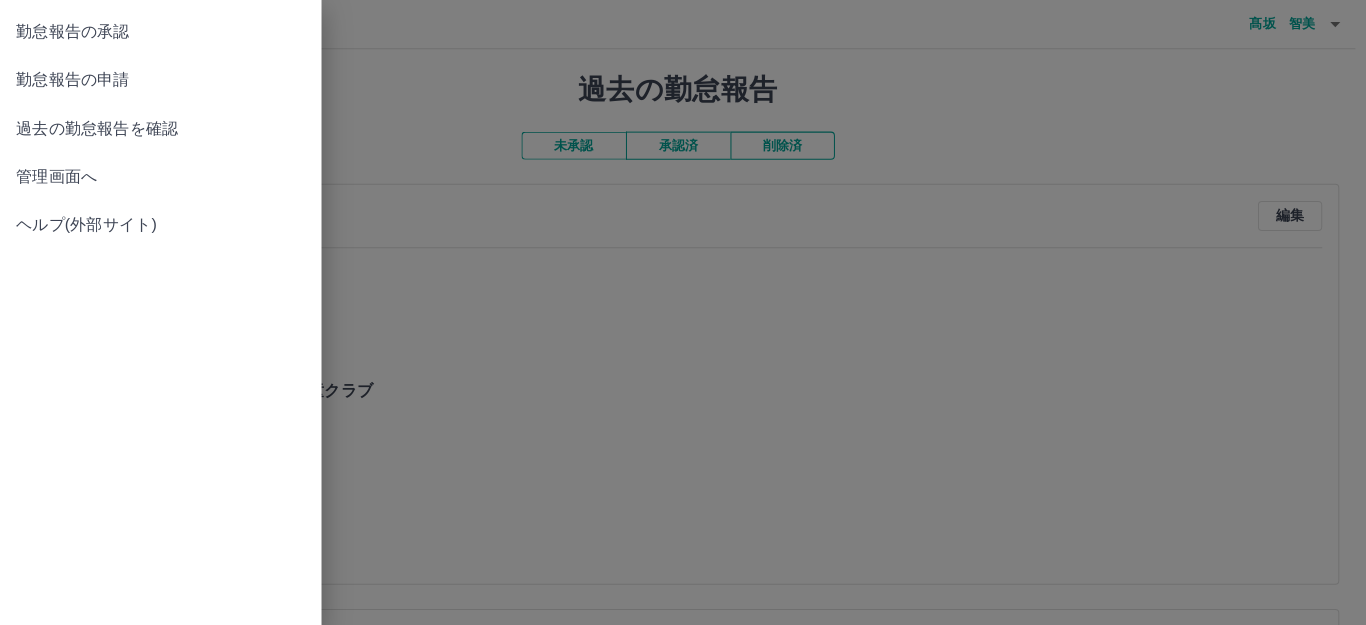 click on "勤怠報告の承認" at bounding box center [160, 32] 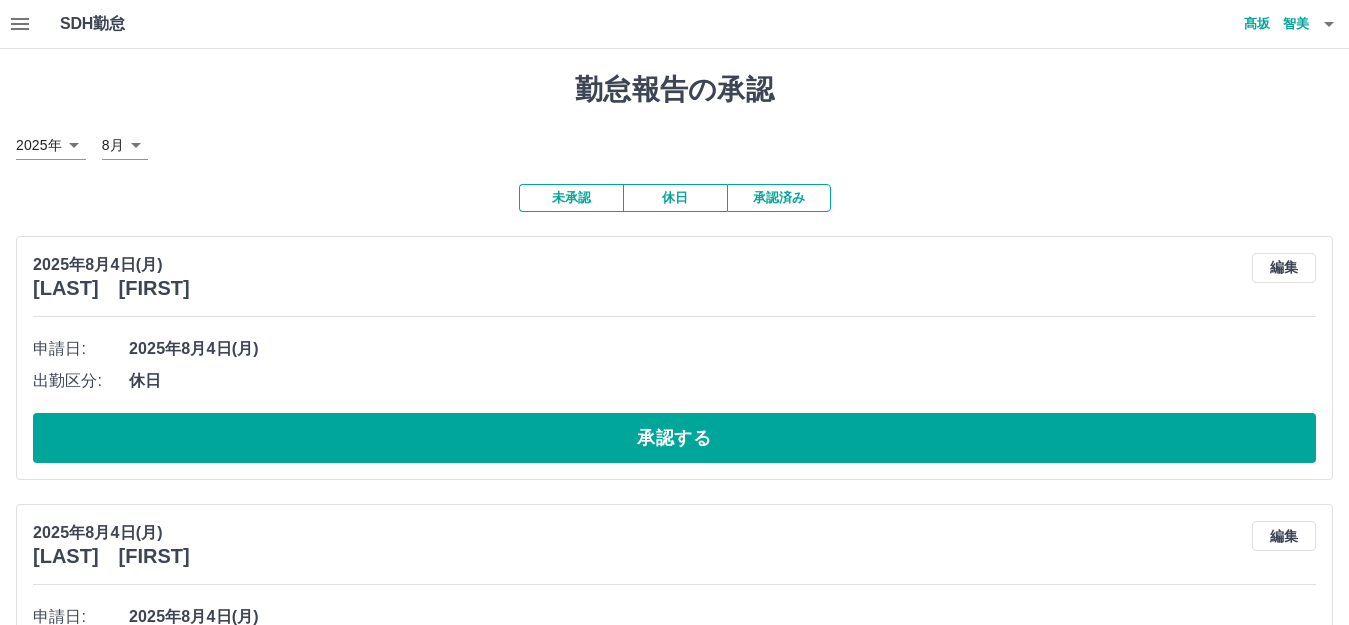 click on "SDH勤怠 [LAST]　[FIRST] 勤怠報告の承認 [YEAR]年 **** [MONTH] [DAY] 未承認 休日 承認済み [YEAR]年[MONTH]月[DAY]日(MON) [LAST]　[FIRST] 編集 申請日: [YEAR]年[MONTH]月[DAY]日(MON) 出勤区分: 休日 承認する [YEAR]年[MONTH]月[DAY]日(MON) [LAST]　[FIRST] 編集 申請日: [YEAR]年[MONTH]月[DAY]日(MON) 出勤区分: 出勤 始業時刻: 07:30 終業時刻: 13:00 休憩時間: 0分 コメント: 所定開始: 07:30 所定終業: 13:00 所定休憩: 00:00 所定内: 5時間30分 所定外: 0分 承認する [YEAR]年[MONTH]月[DAY]日(MON) [LAST]　[FIRST] 編集 申請日: [YEAR]年[MONTH]月[DAY]日(MON) 出勤区分: 出勤 始業時刻: 13:00 終業時刻: 17:00 休憩時間: 1時間0分 コメント: 残業30分 所定開始: 13:00 所定終業: 16:30 所定休憩: 01:00 所定内: 2時間30分 所定外: 30分 承認する [YEAR]年[MONTH]月[DAY]日(MON) [LAST]　[FIRST] 編集 申請日: [YEAR]年[MONTH]月[DAY]日(MON) 出勤区分: 出勤 始業時刻: 09:00 終業時刻: 17:00 休憩時間: 45分 コメント: 所定開始: 09:00 所定終業: 17:00 所定休憩: 00:45" at bounding box center [674, 5786] 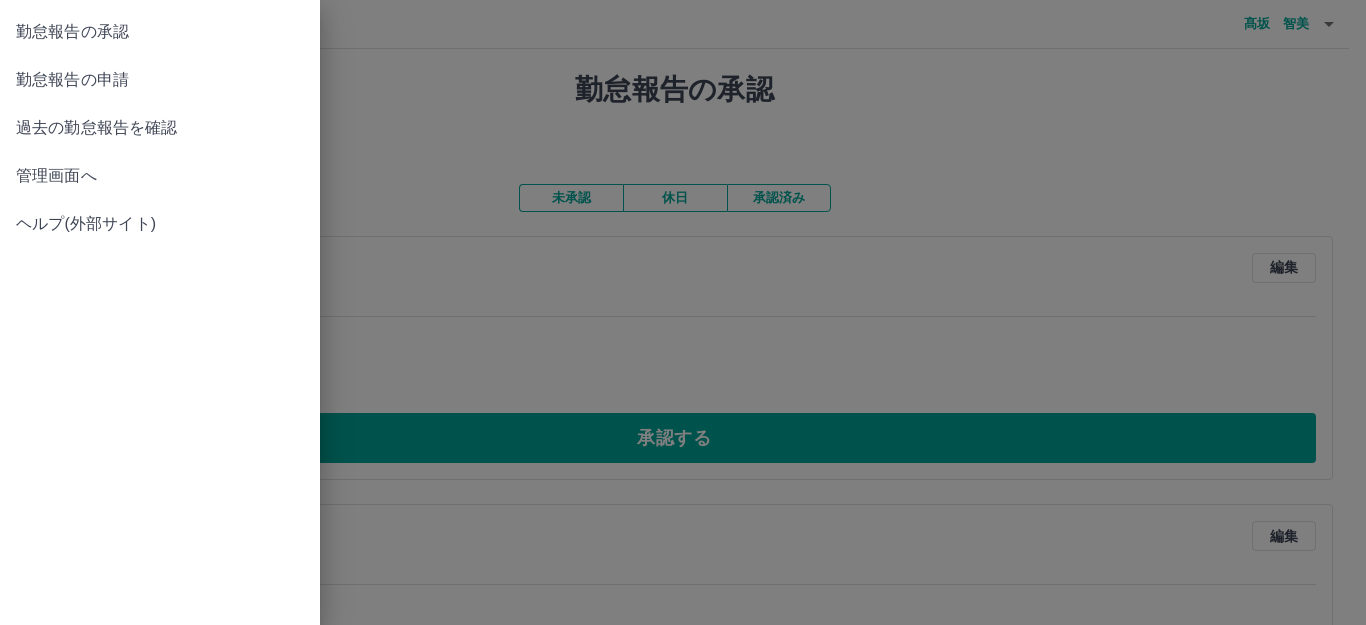 click on "勤怠報告の申請" at bounding box center (160, 80) 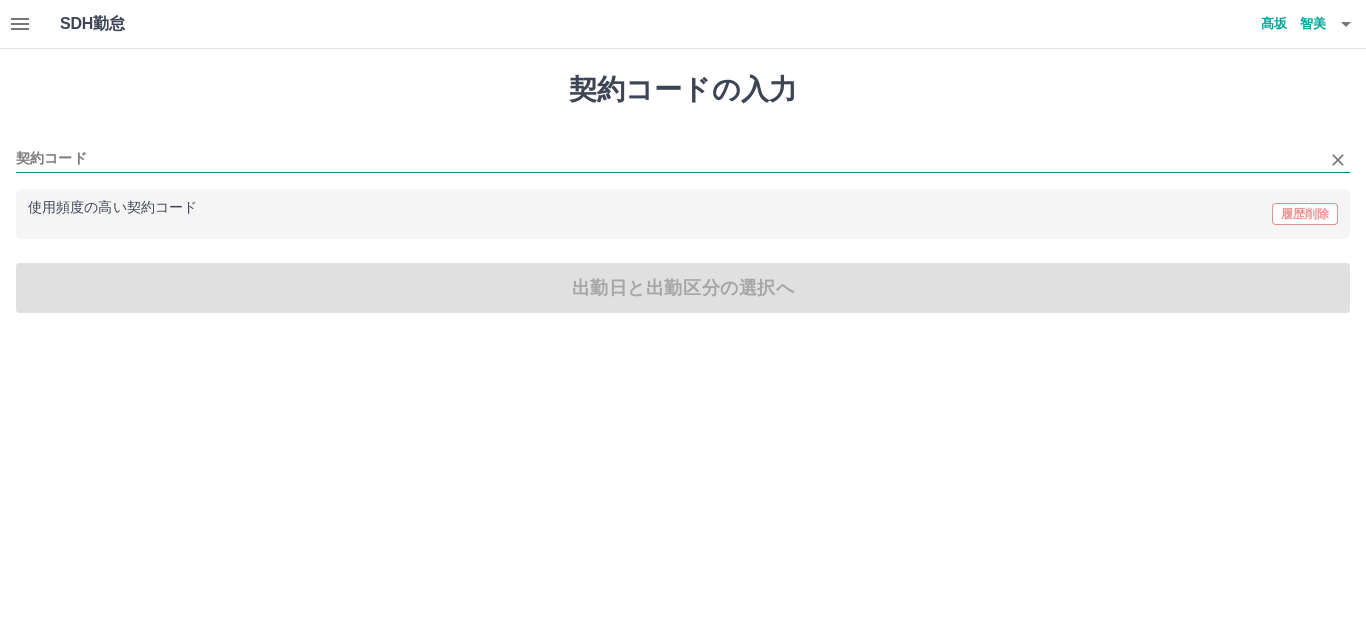 click on "契約コード" at bounding box center [668, 159] 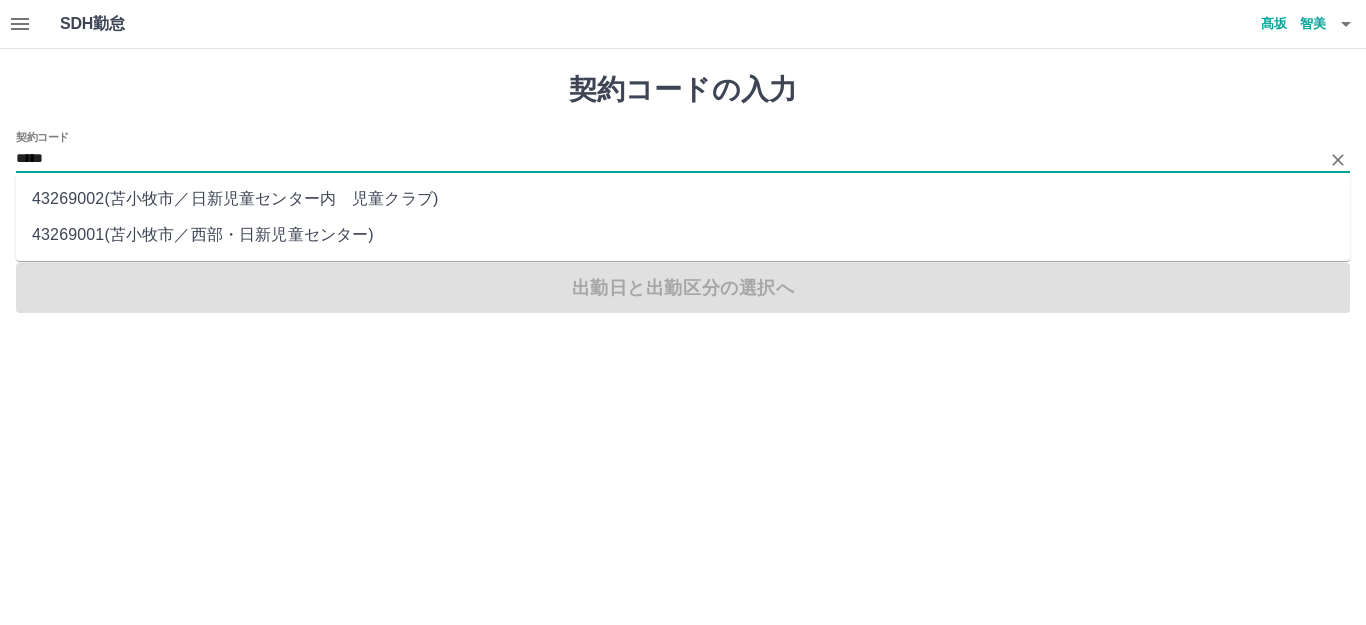 click on "[NUMBER]  ( [CITY] ／ [LAST]・[LAST]児童センター )" at bounding box center (683, 235) 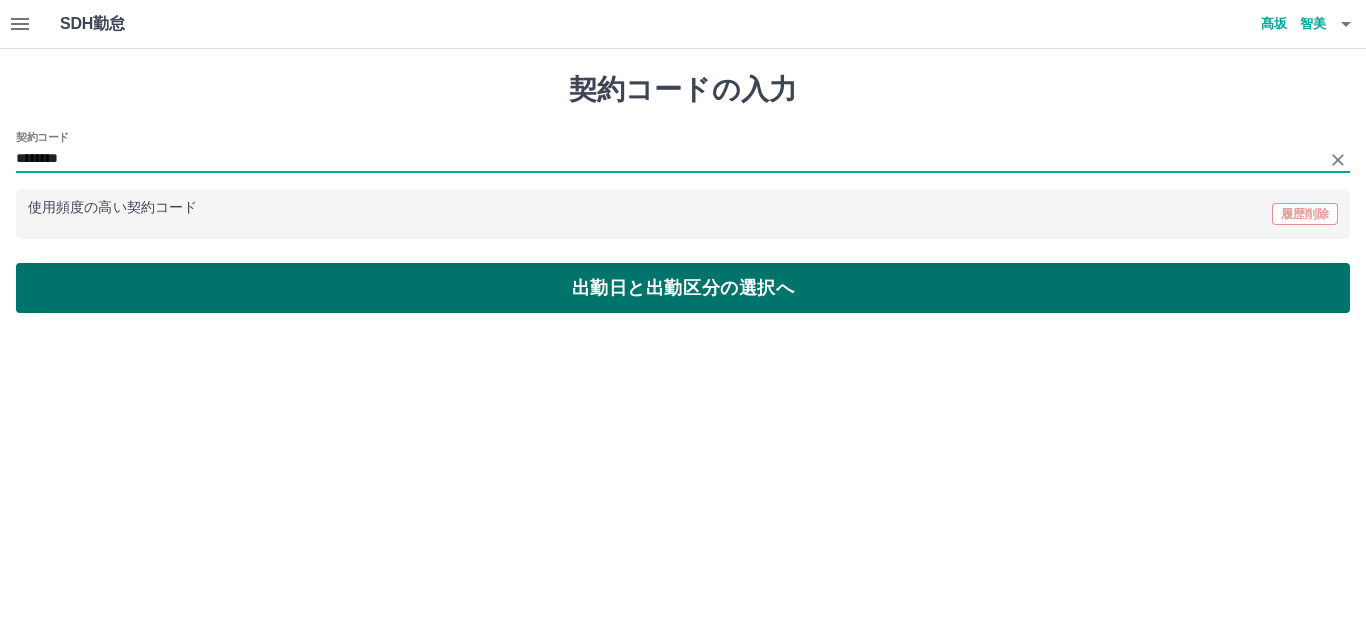 type on "********" 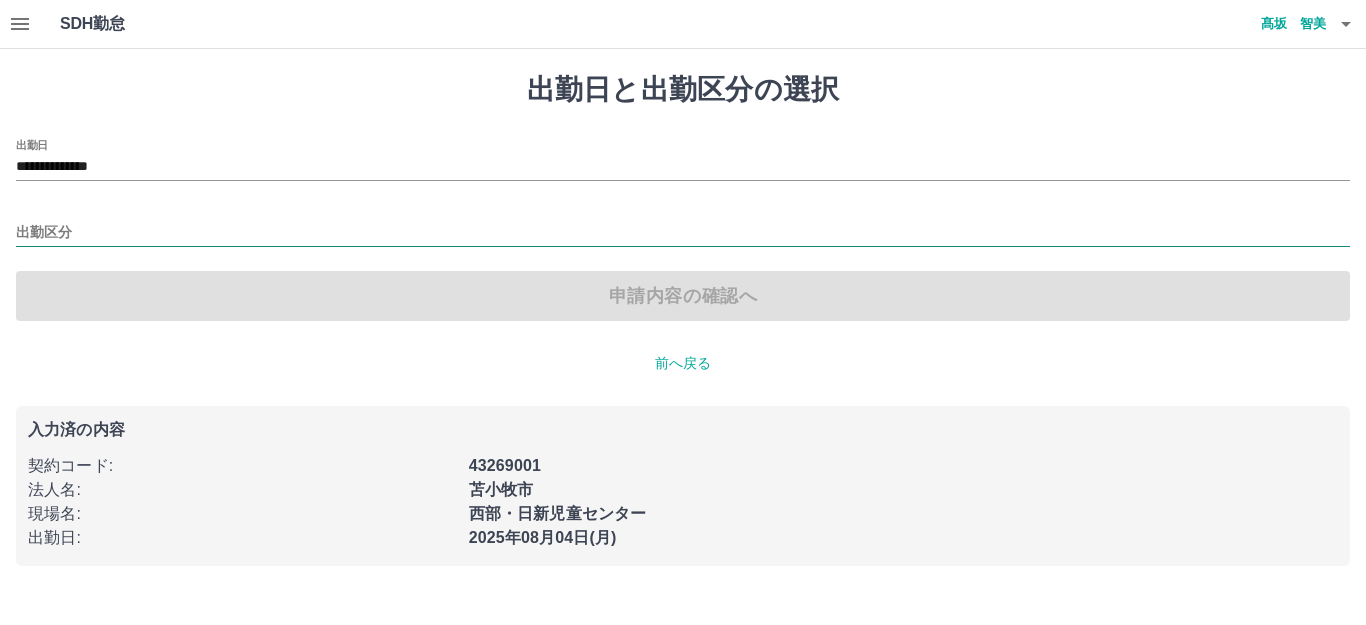 click on "出勤区分" at bounding box center (683, 233) 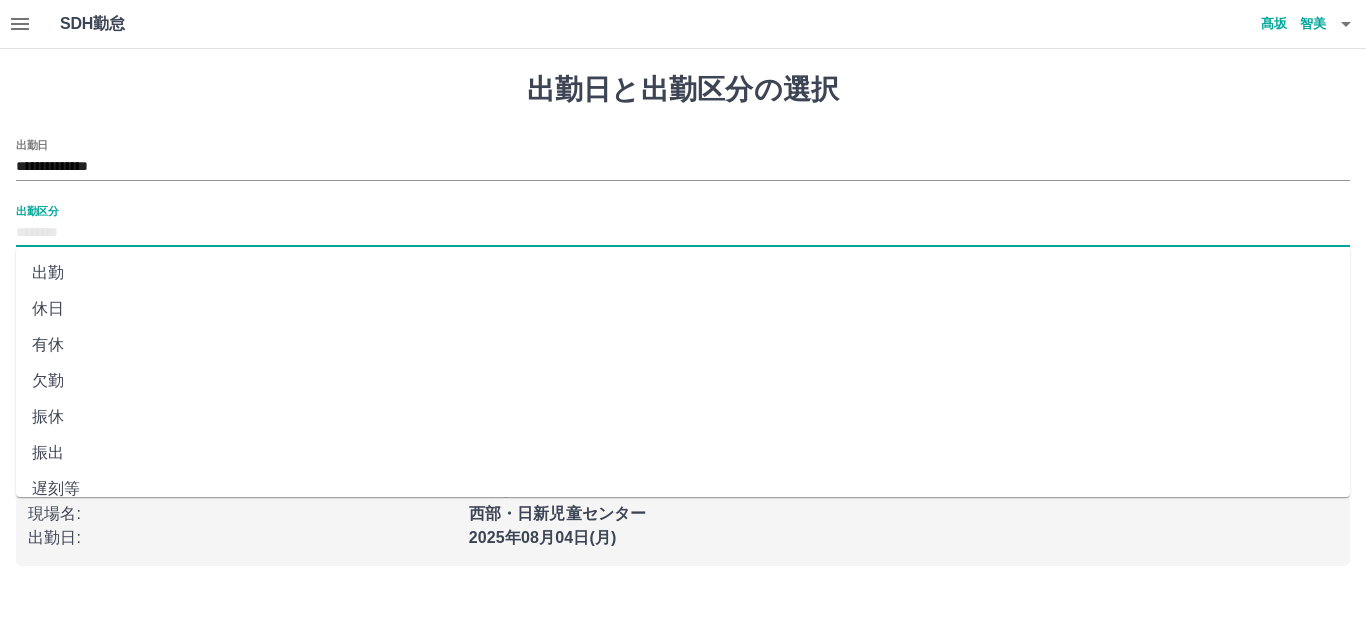 click on "有休" at bounding box center [683, 345] 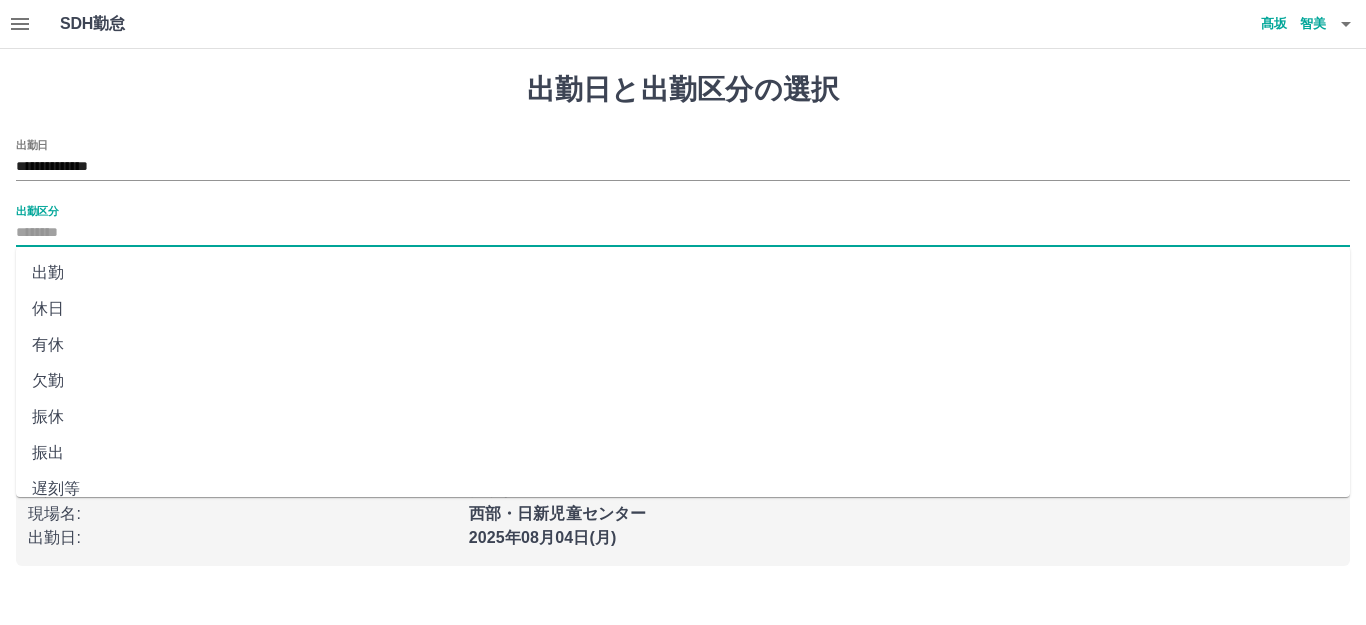 type on "**" 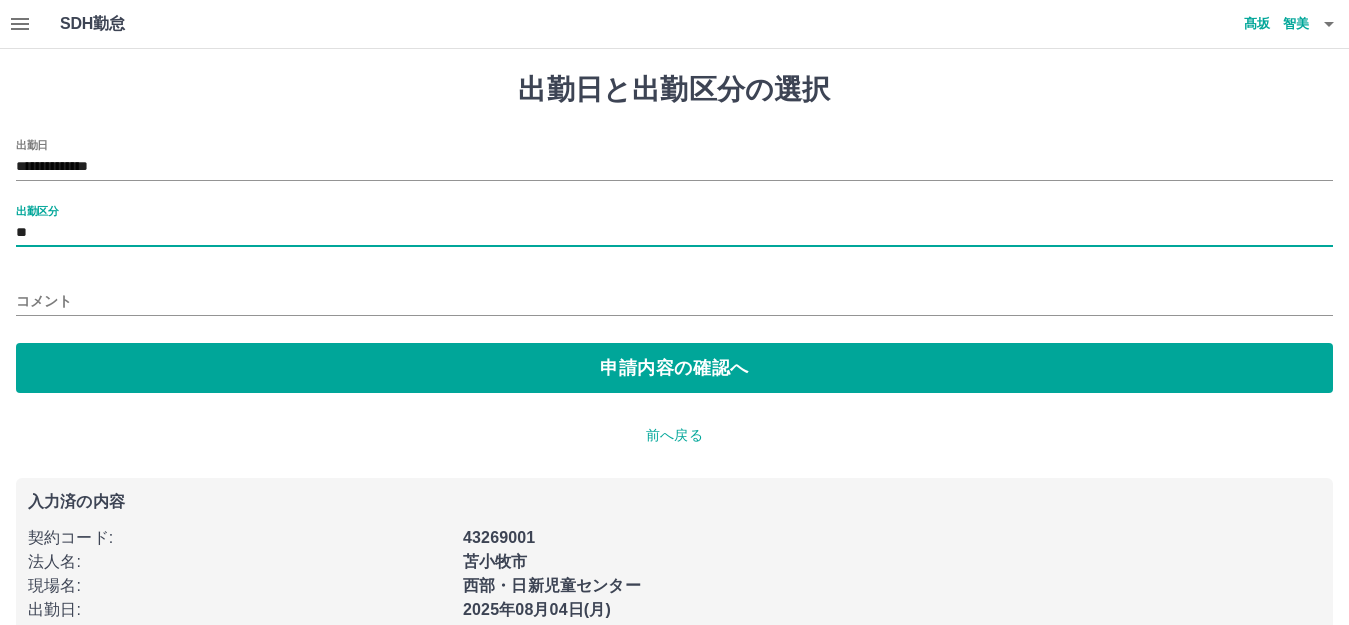 click on "コメント" at bounding box center (674, 301) 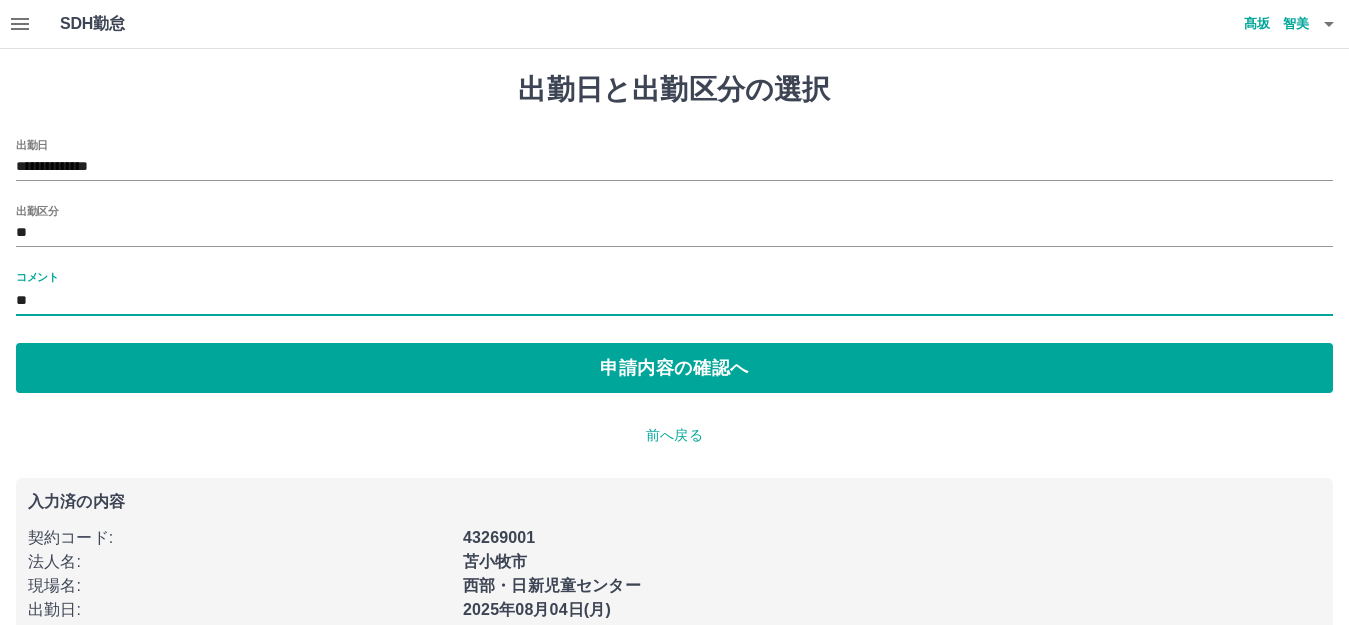type on "*" 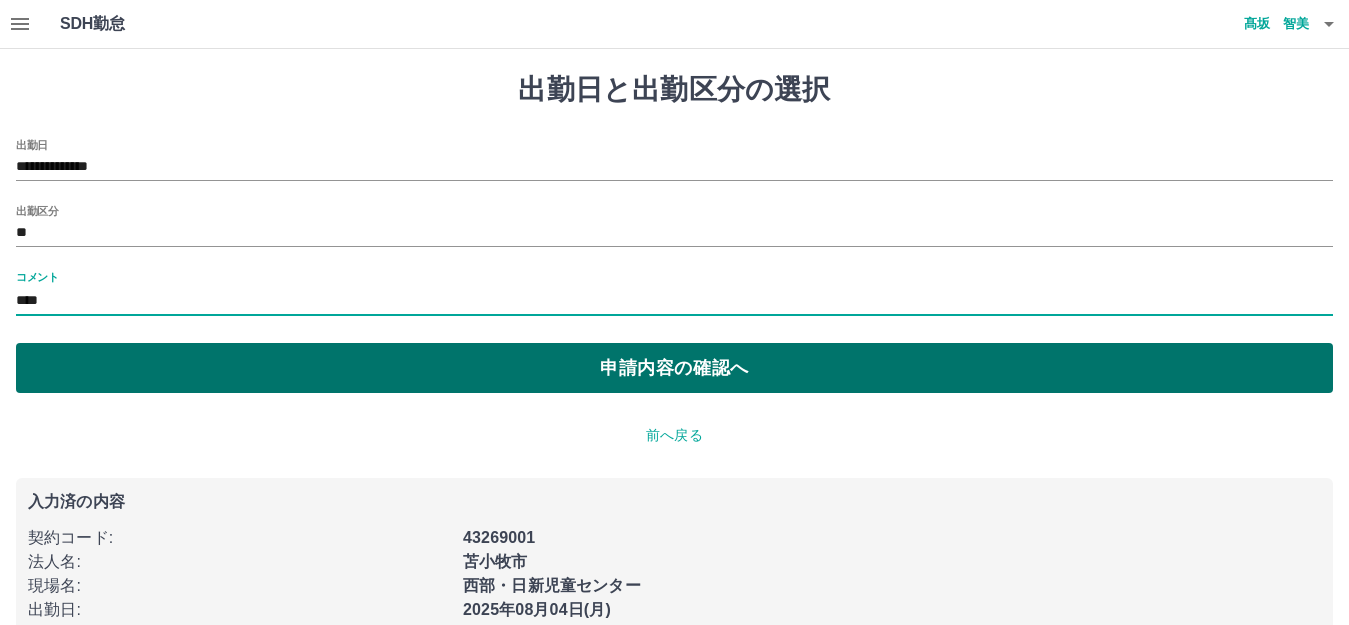 type on "****" 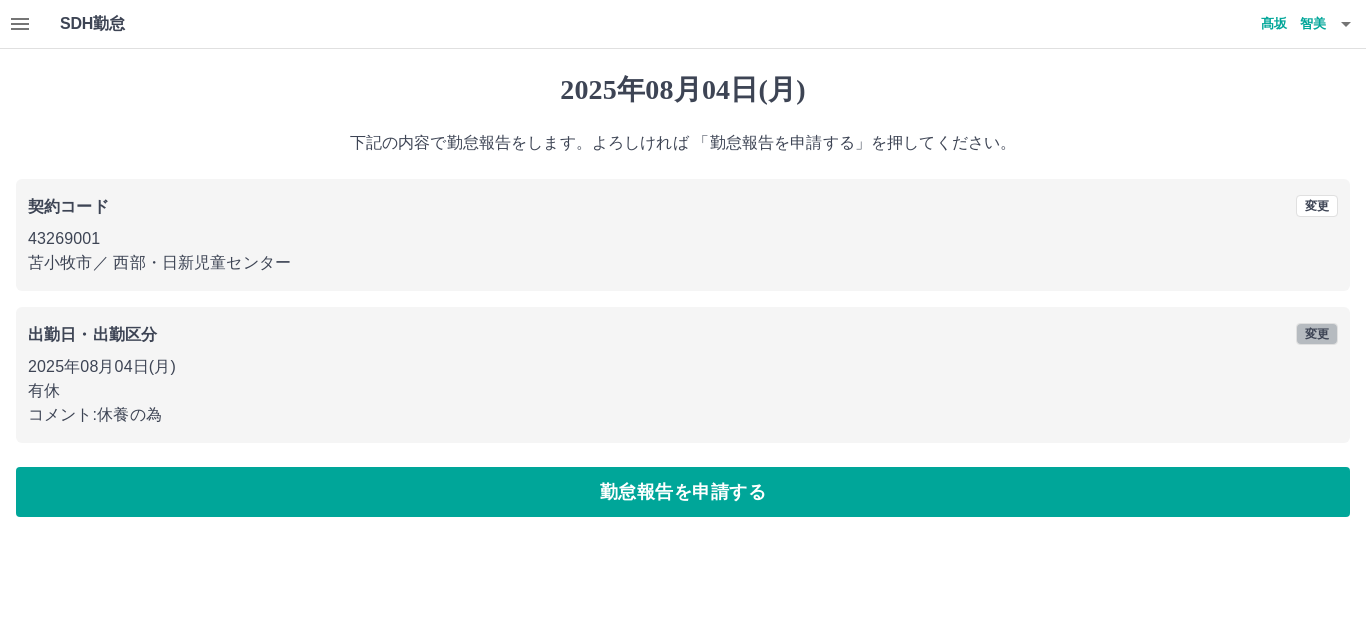 click on "変更" at bounding box center [1317, 334] 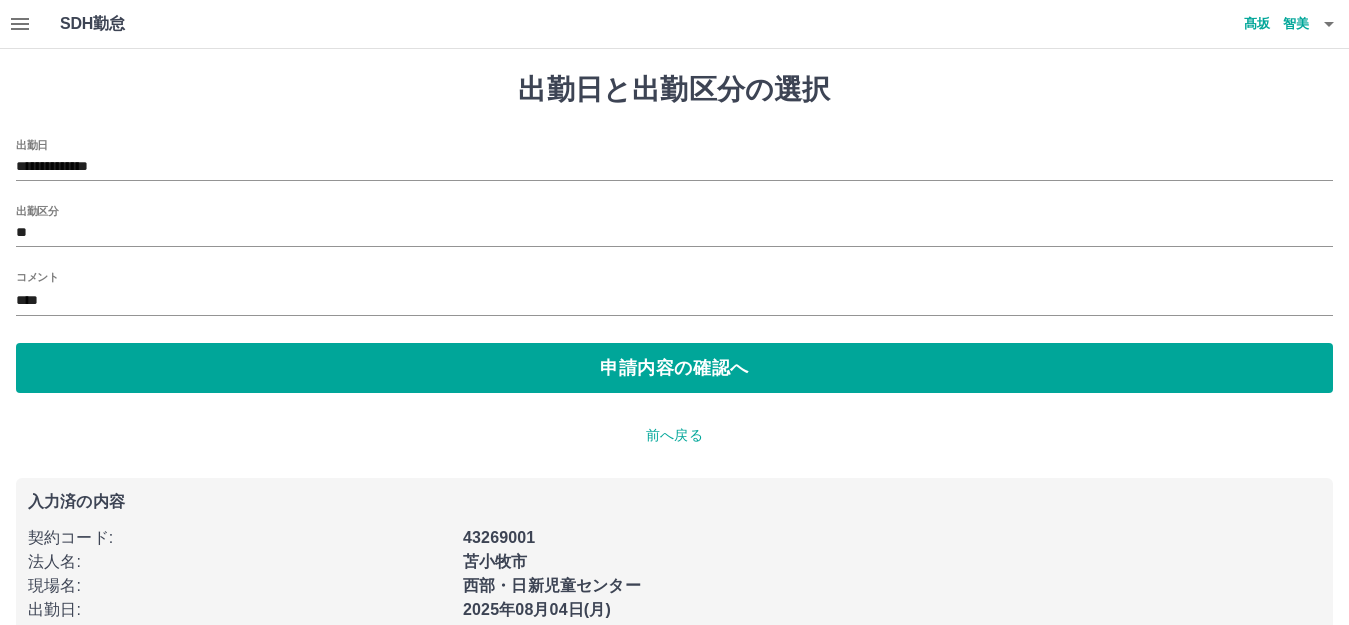 click on "出勤区分 **" at bounding box center [674, 226] 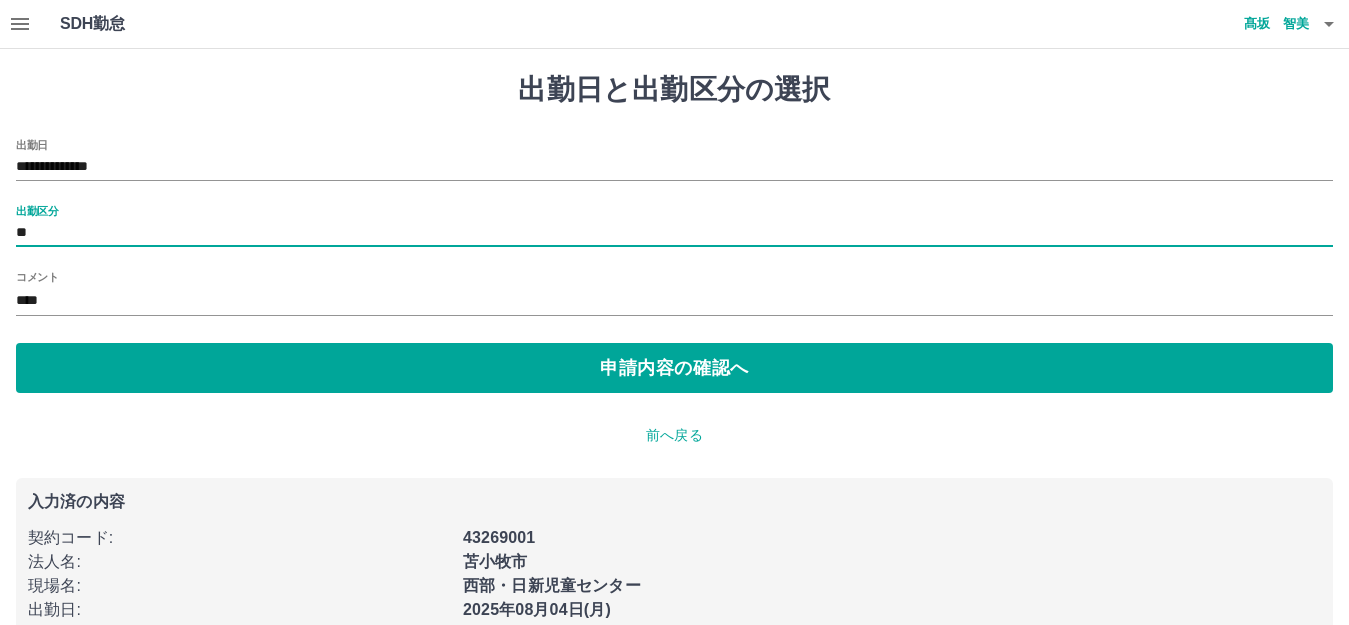 click on "**" at bounding box center [674, 233] 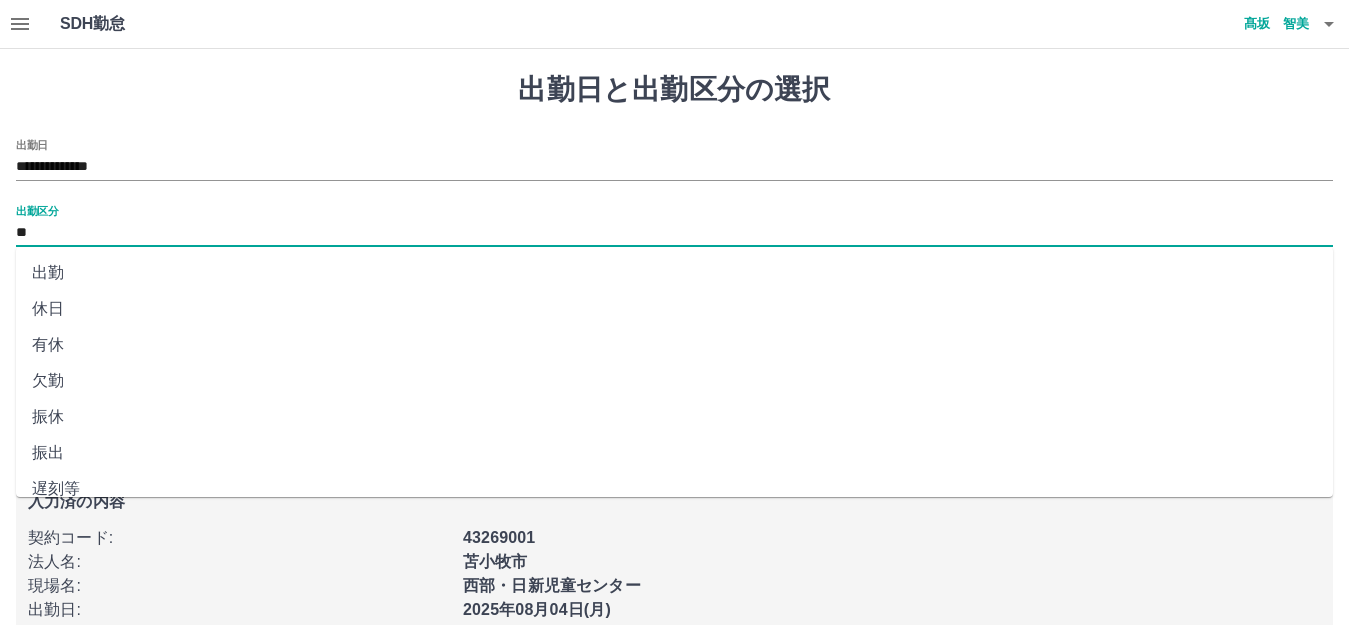 click on "出勤" at bounding box center [674, 273] 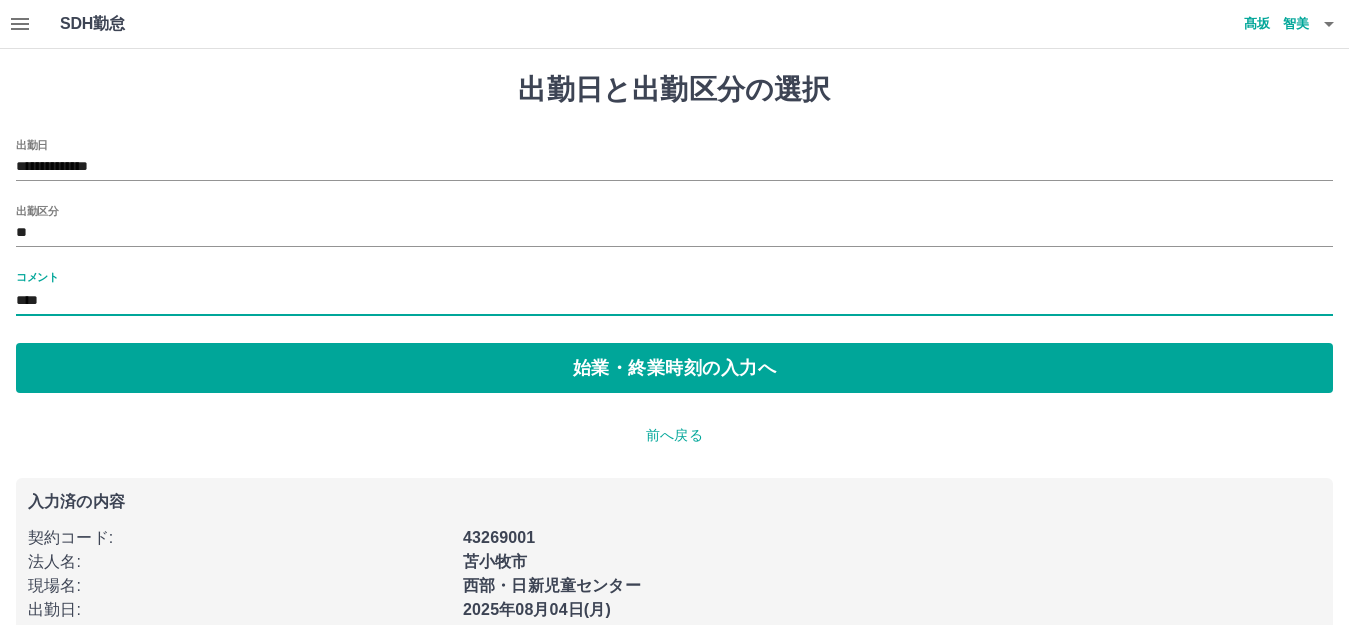 click on "****" at bounding box center (674, 301) 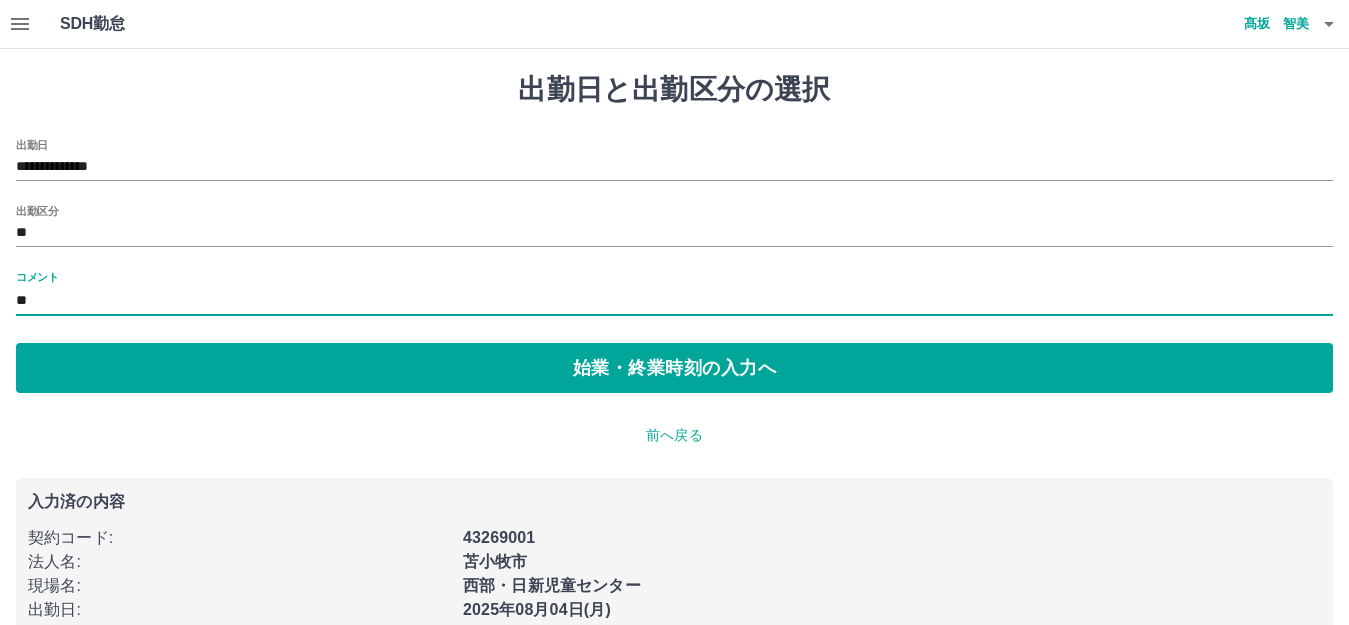 type on "*" 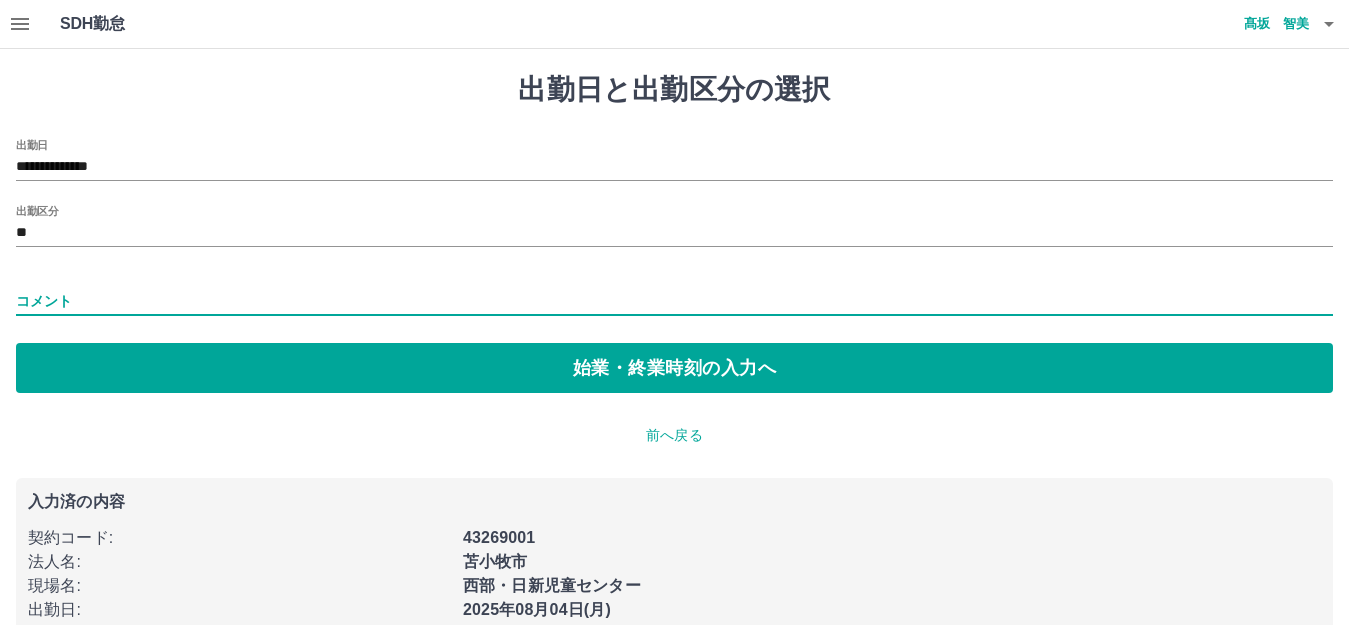 type 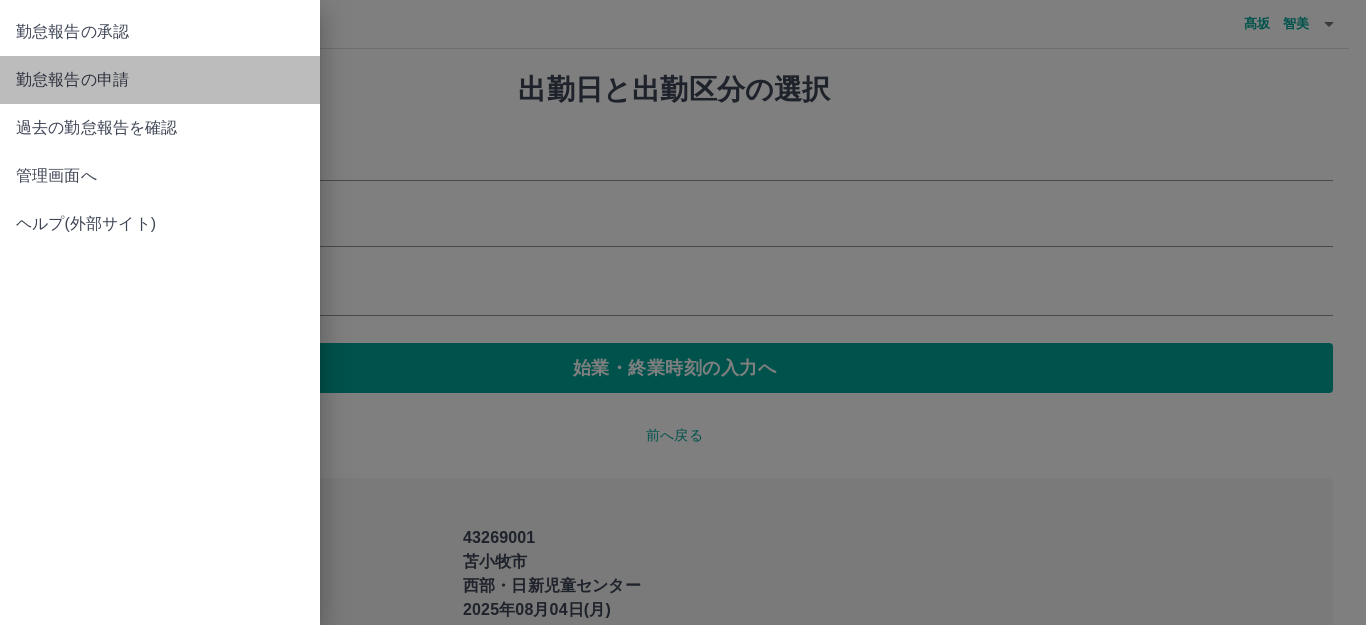 click on "勤怠報告の申請" at bounding box center (160, 80) 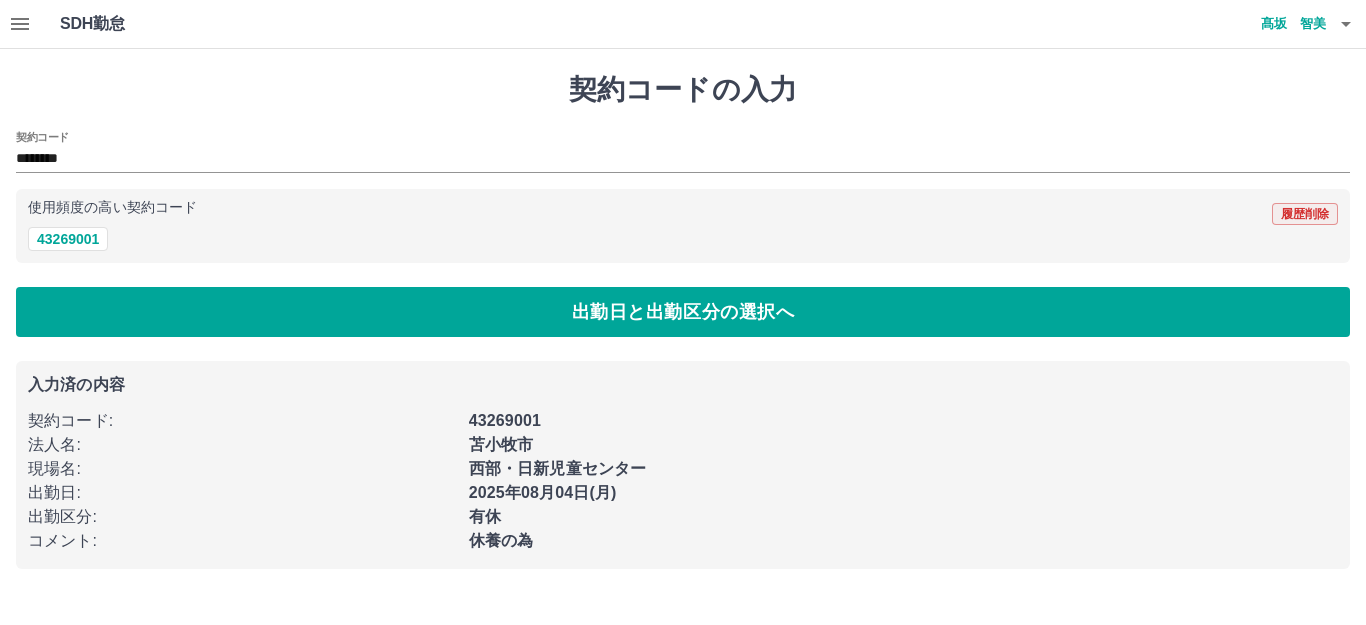 click on "使用頻度の高い契約コード 履歴削除 [NUMBER]" at bounding box center (683, 226) 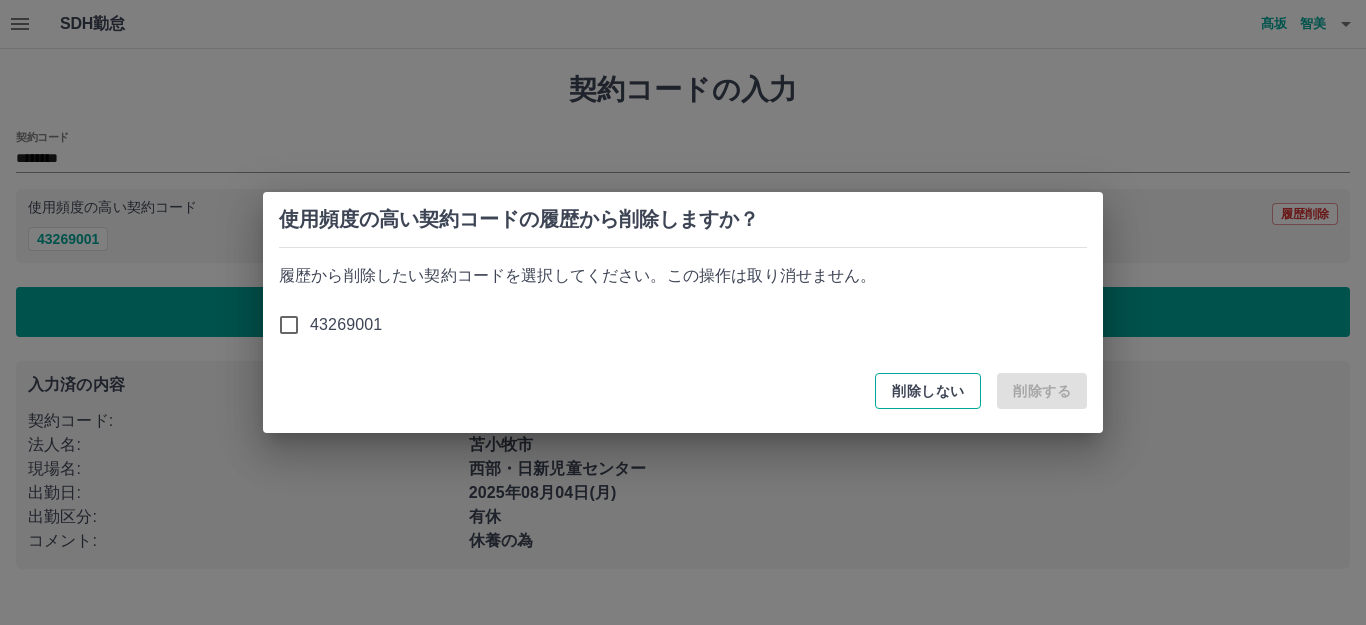 click on "削除しない" at bounding box center [928, 391] 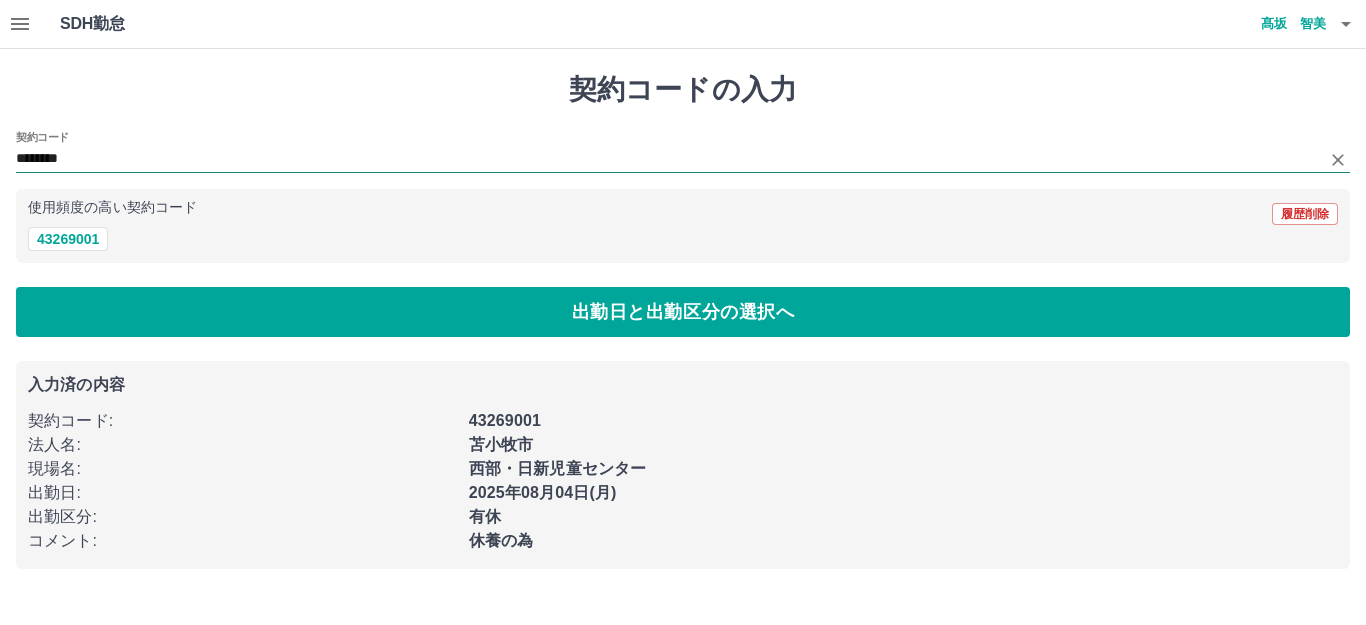 click on "********" at bounding box center (668, 159) 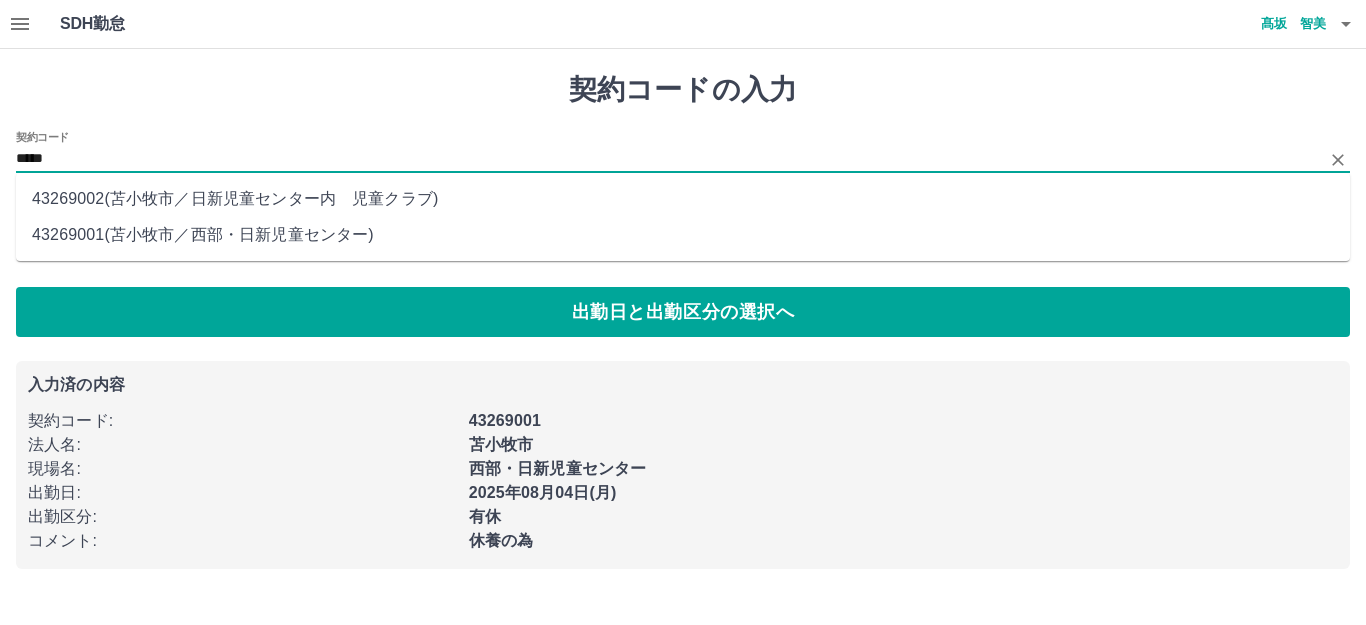 click on "[NUMBER]  ( [CITY] ／ [LAST]児童センター内　児童クラブ )" at bounding box center [683, 199] 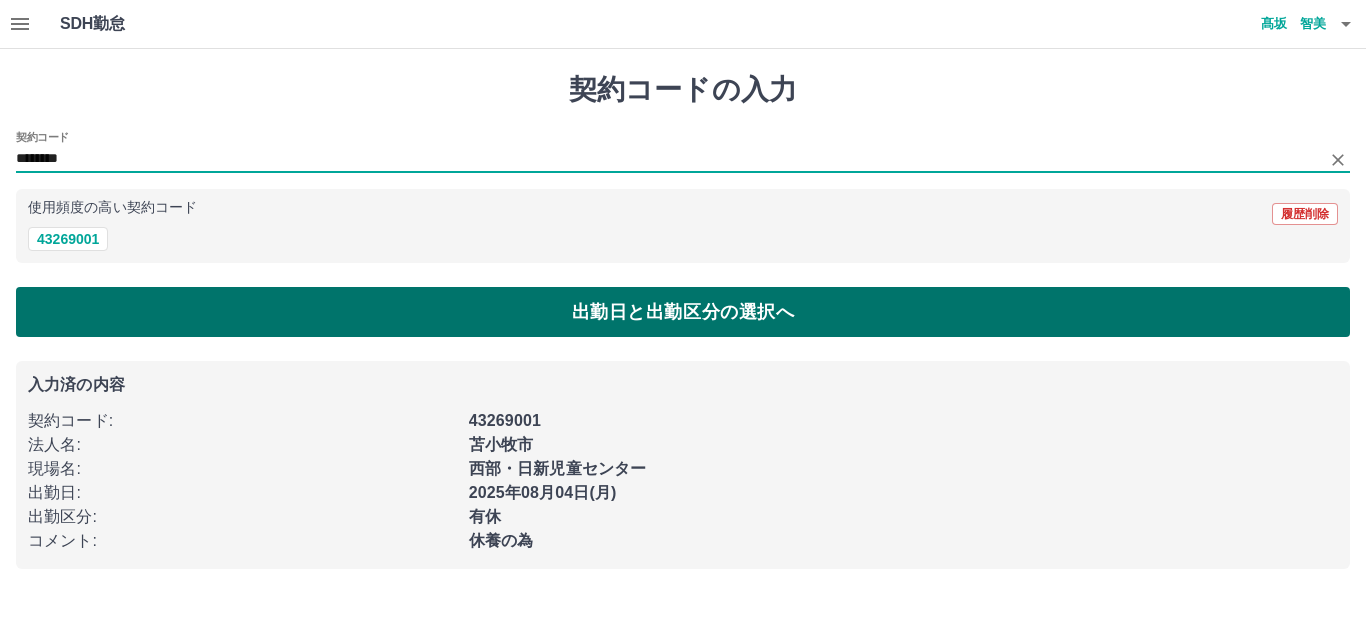 type on "********" 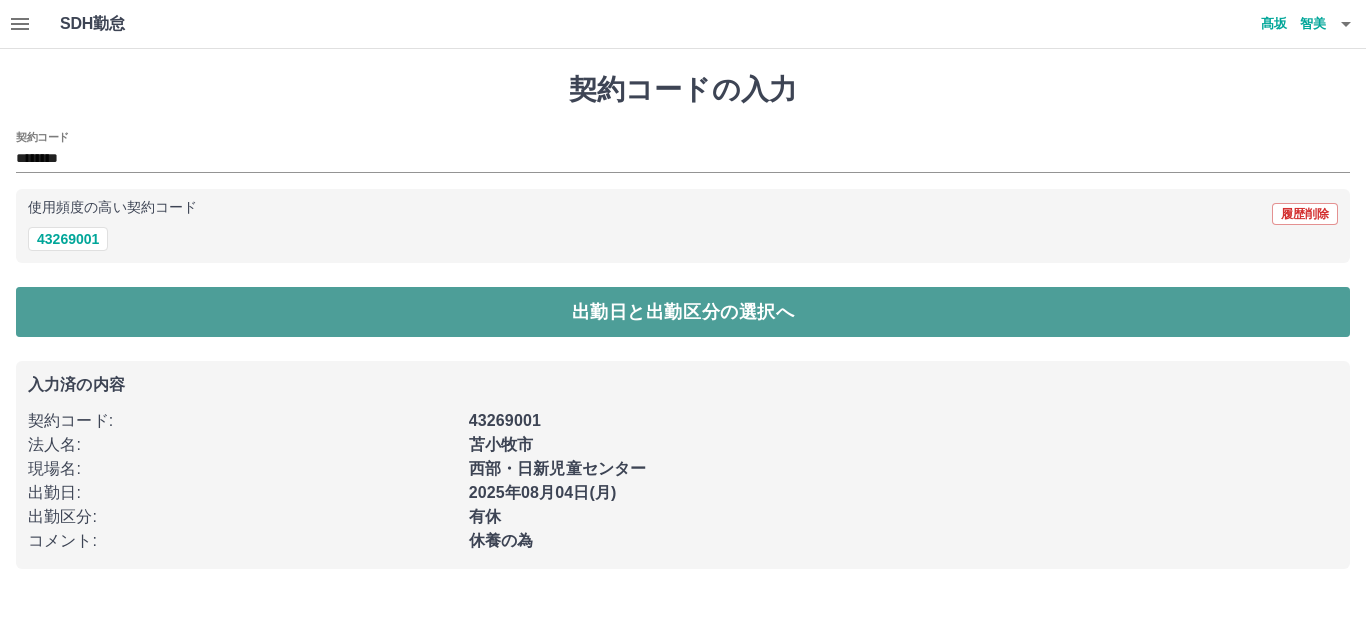 click on "出勤日と出勤区分の選択へ" at bounding box center [683, 312] 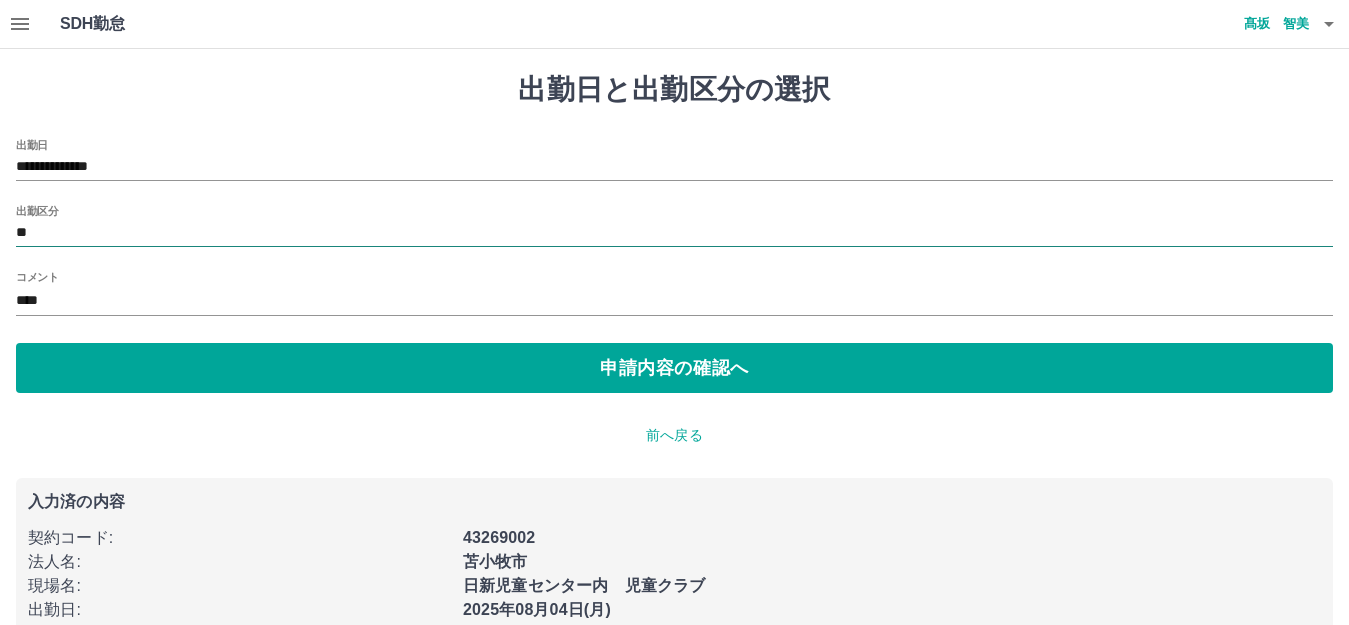 click on "**" at bounding box center [674, 233] 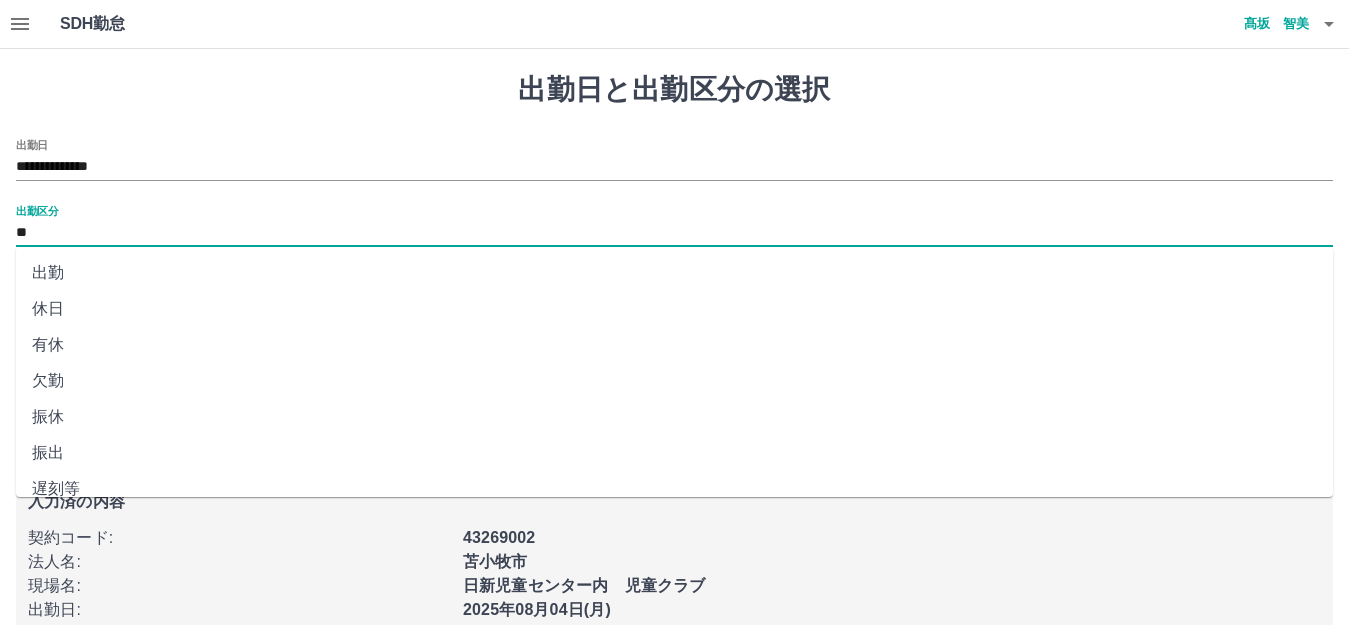 click on "出勤" at bounding box center [674, 273] 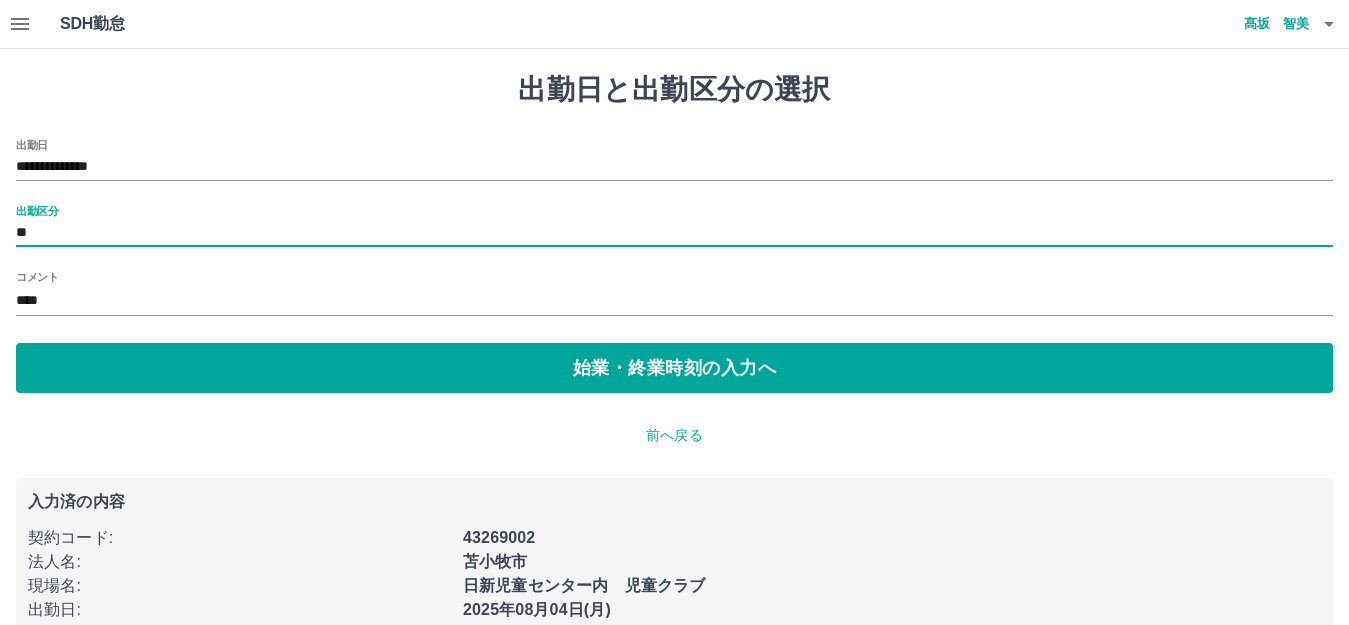 click on "****" at bounding box center [674, 301] 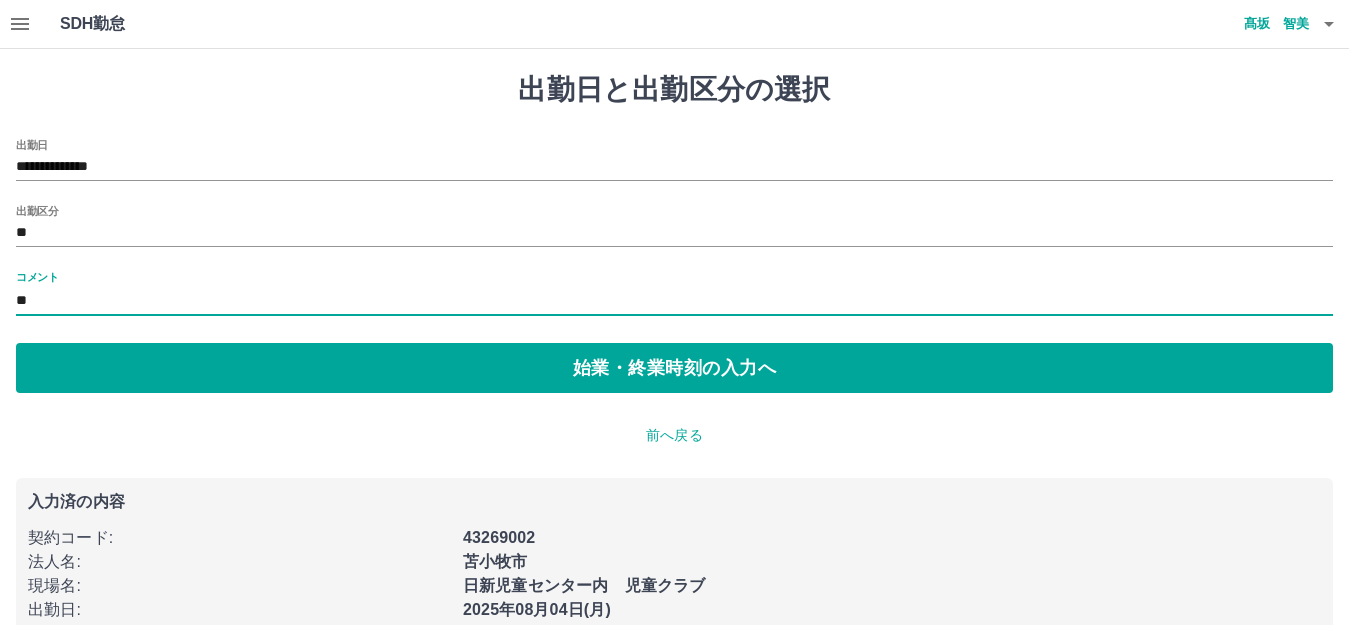 type on "*" 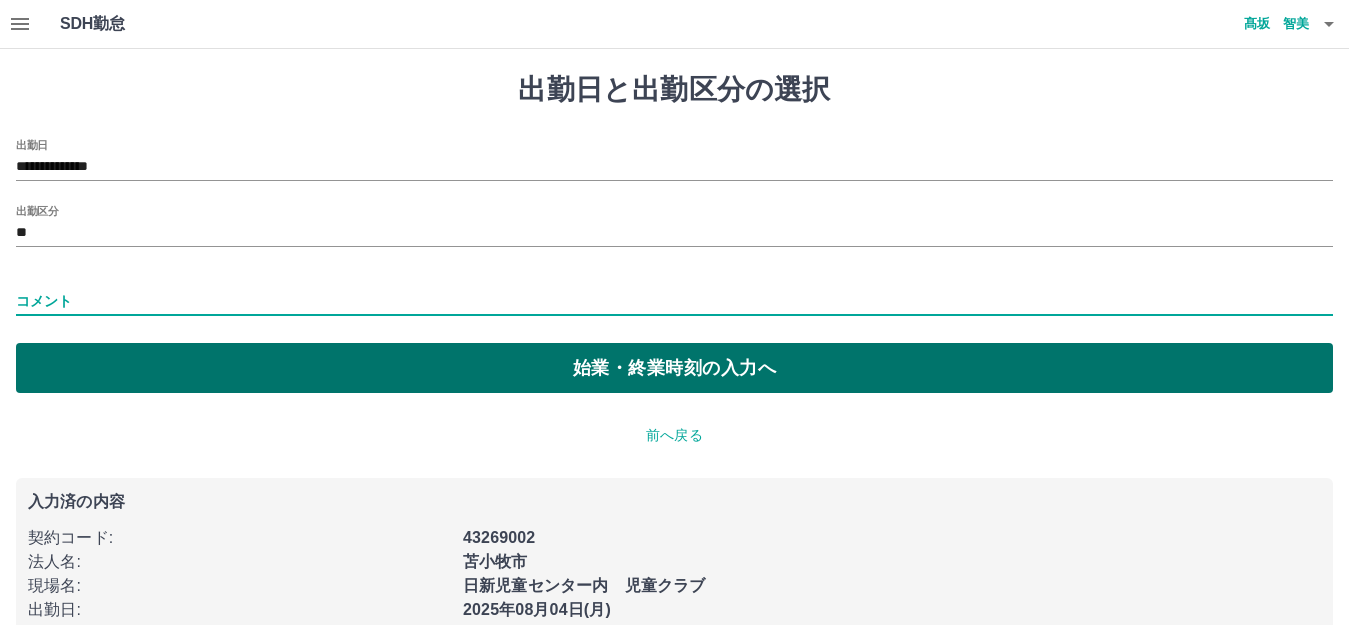 type 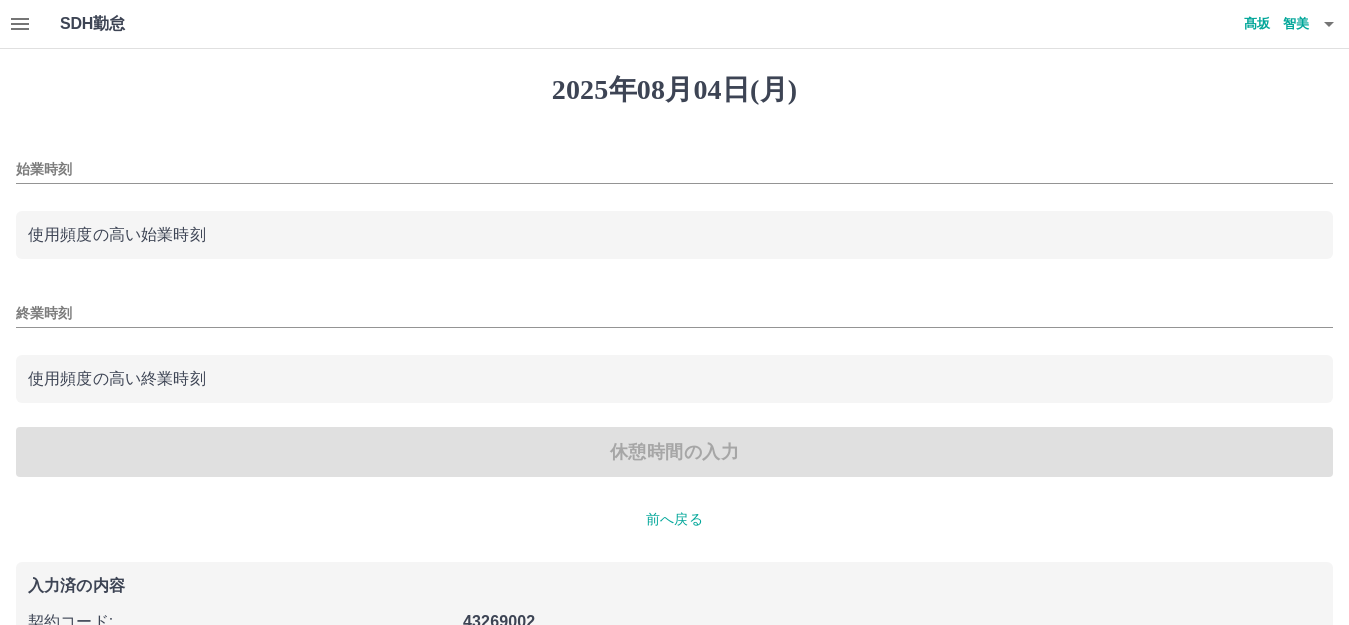 click on "始業時刻" at bounding box center [674, 169] 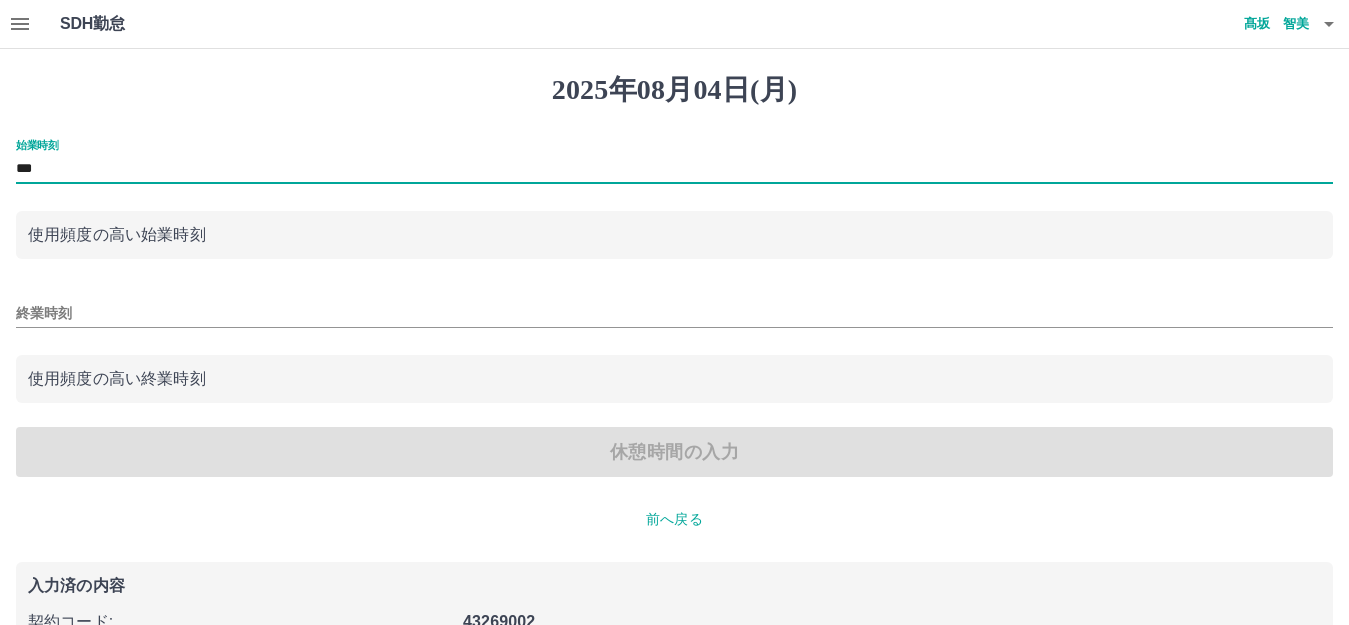 type on "***" 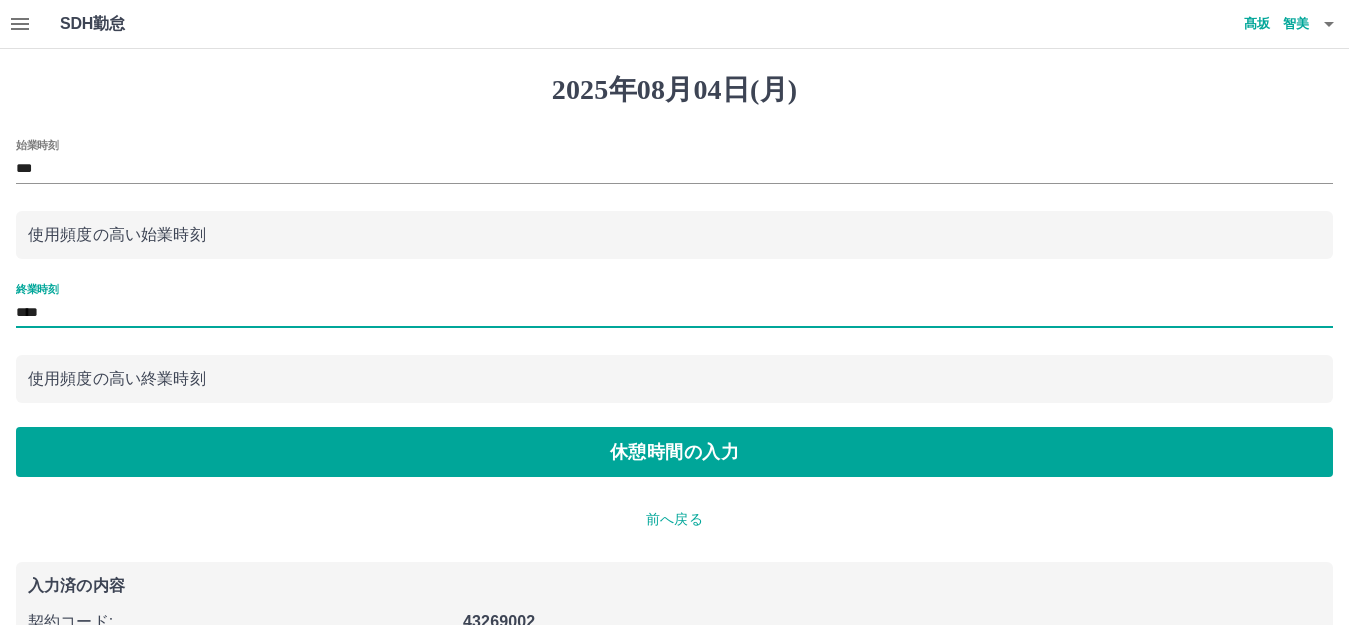 type on "****" 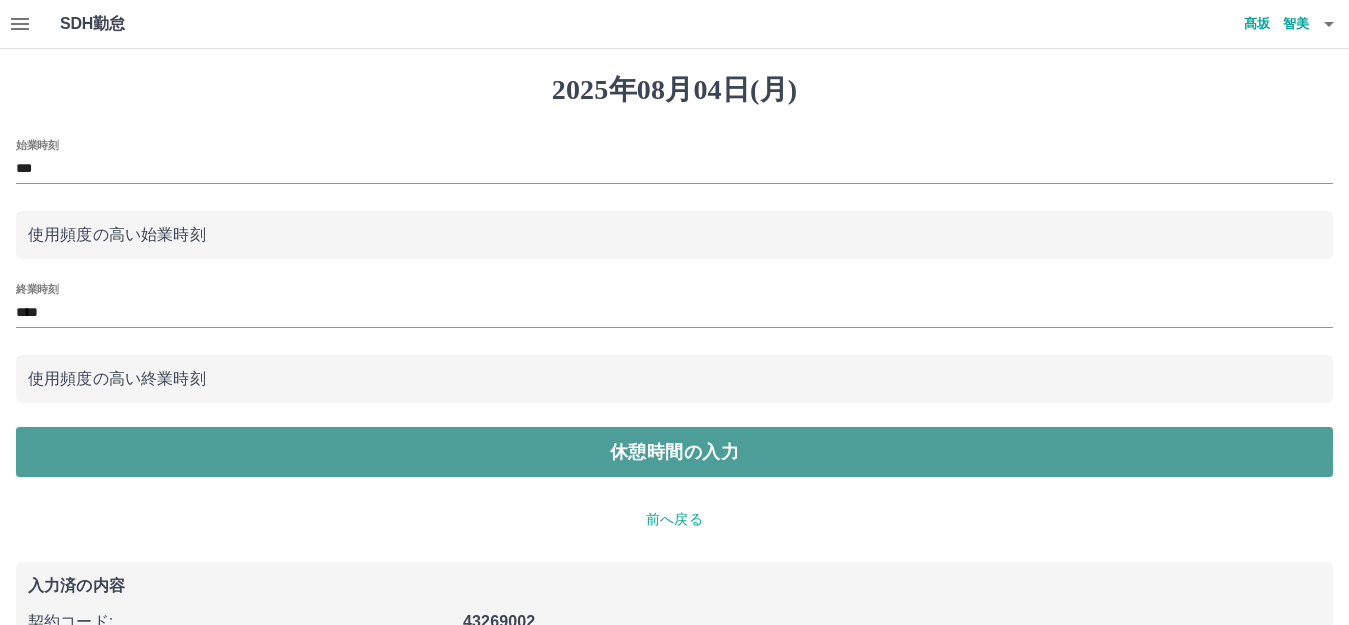 click on "休憩時間の入力" at bounding box center [674, 452] 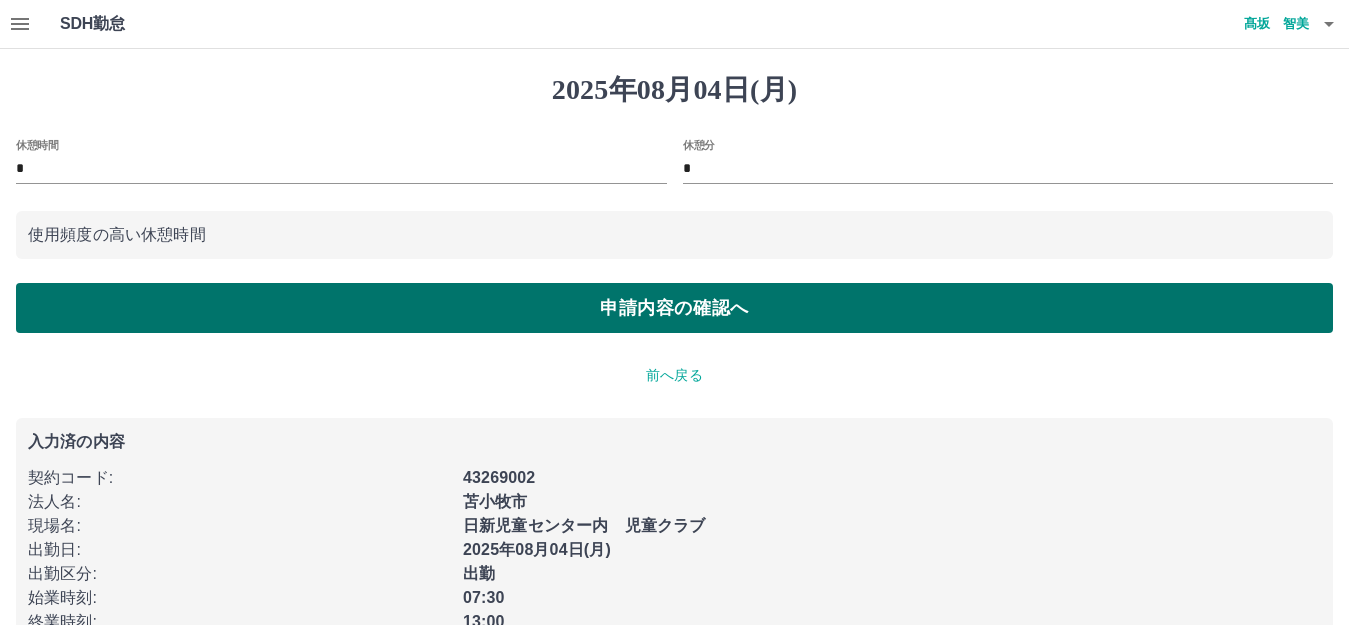 click on "申請内容の確認へ" at bounding box center (674, 308) 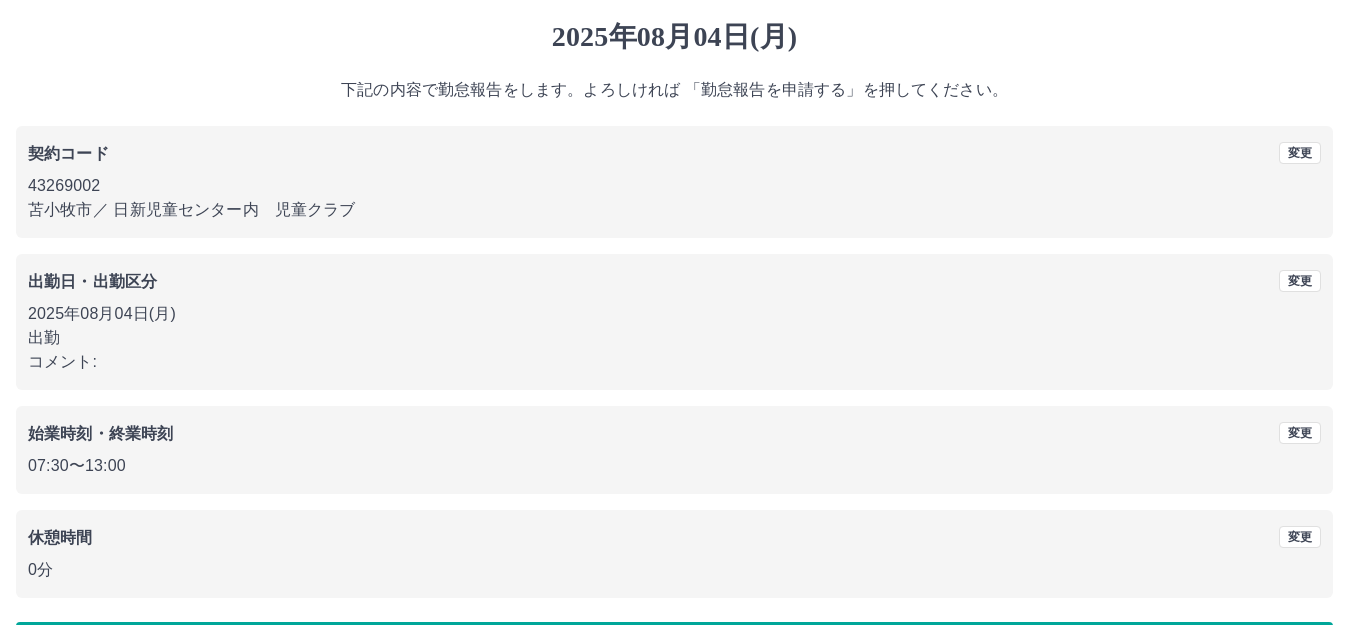 scroll, scrollTop: 124, scrollLeft: 0, axis: vertical 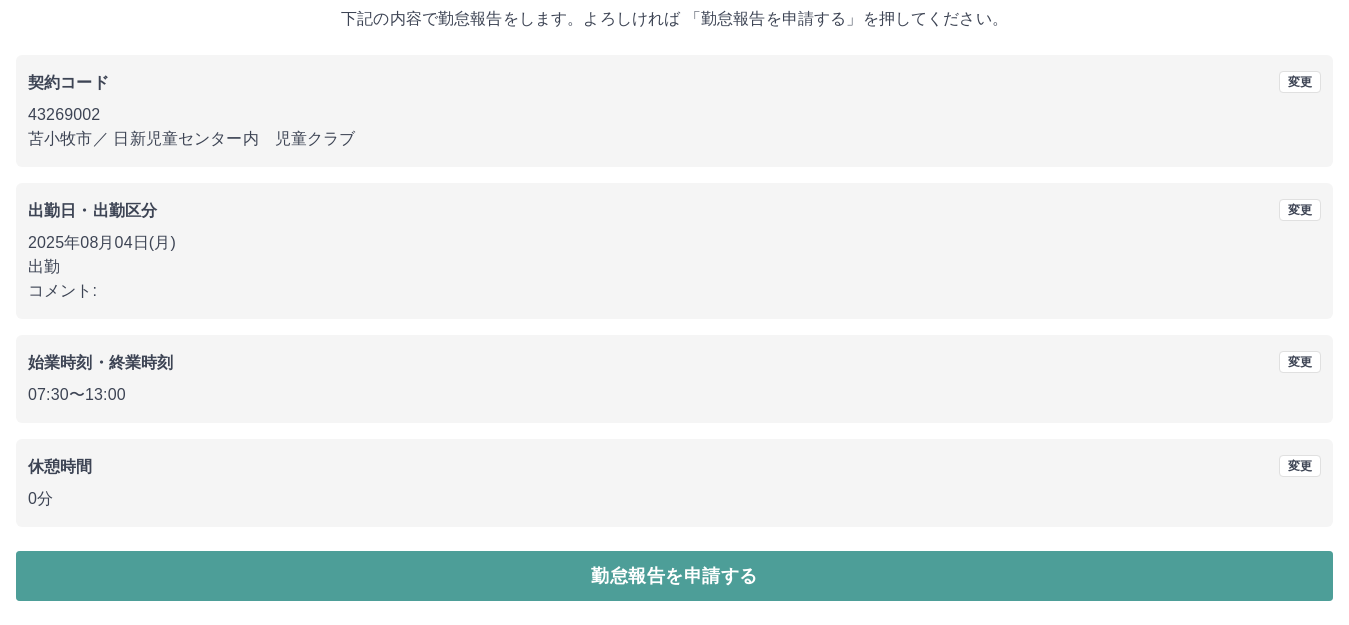 click on "勤怠報告を申請する" at bounding box center [674, 576] 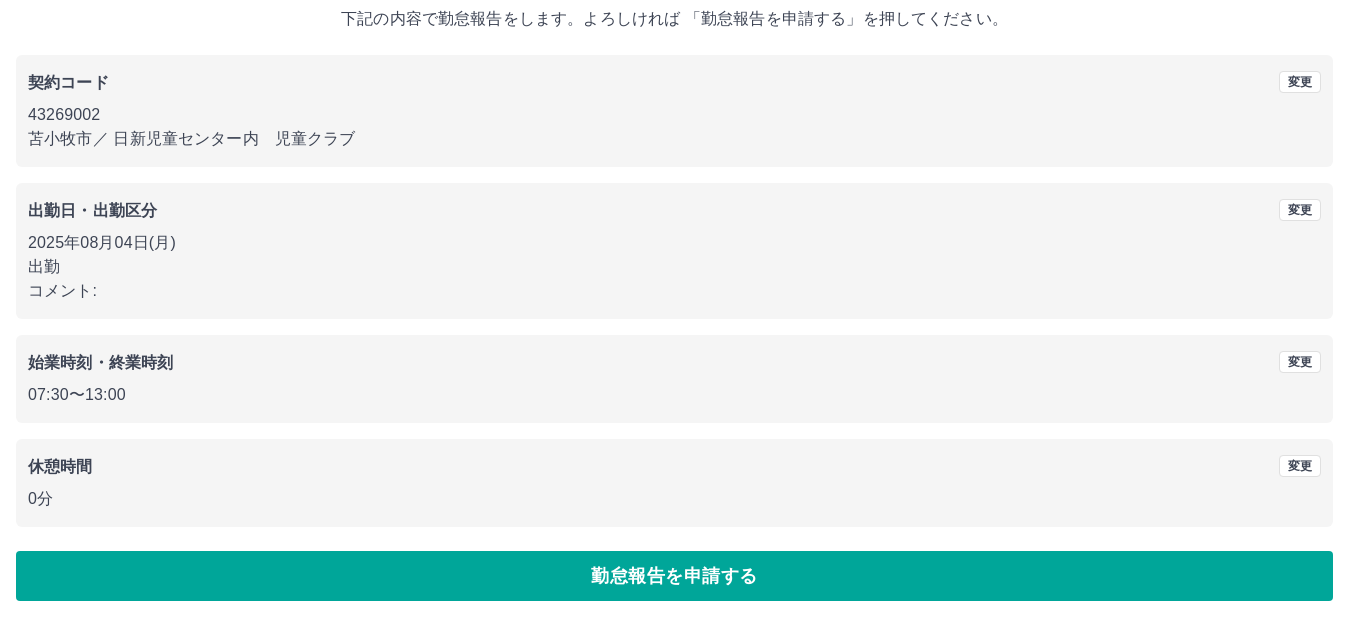 scroll, scrollTop: 0, scrollLeft: 0, axis: both 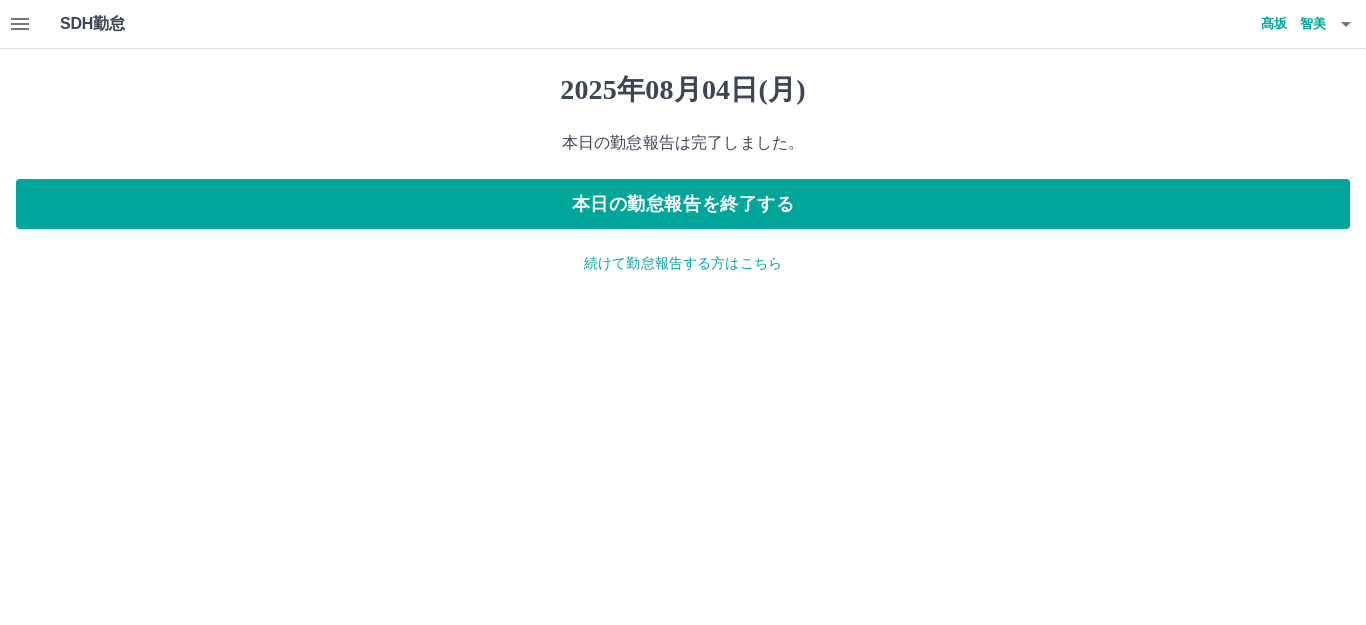 click on "続けて勤怠報告する方はこちら" at bounding box center (683, 263) 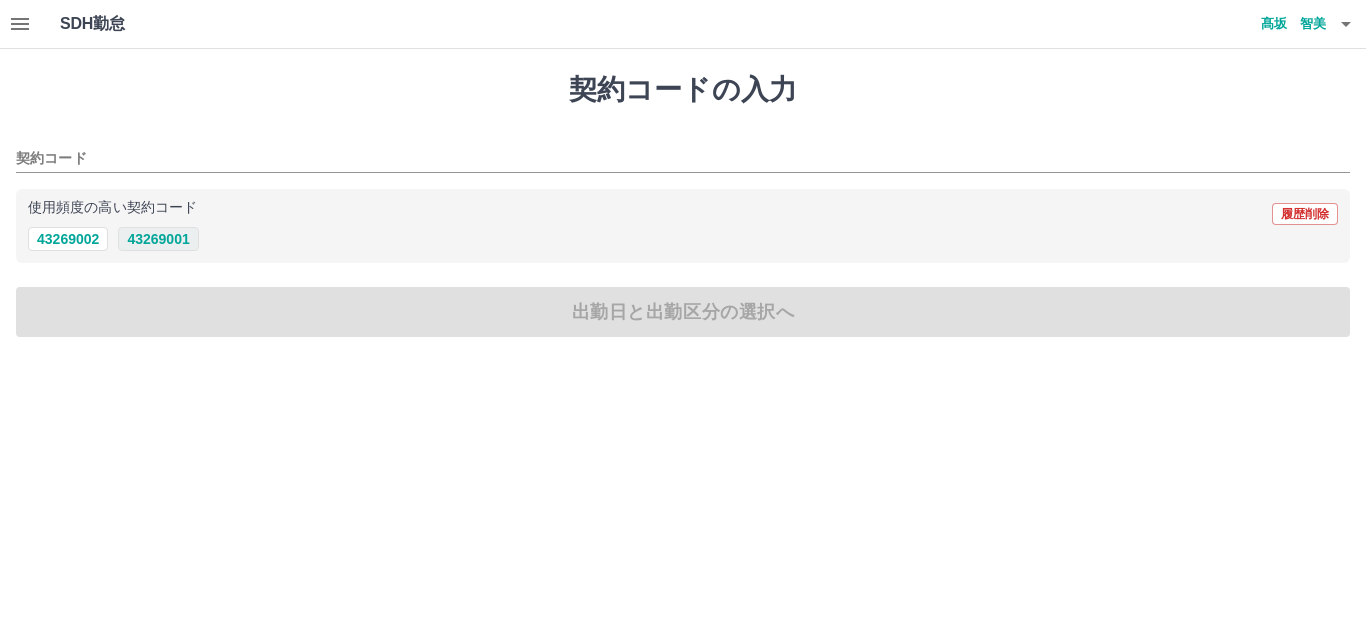 click on "43269001" at bounding box center [158, 239] 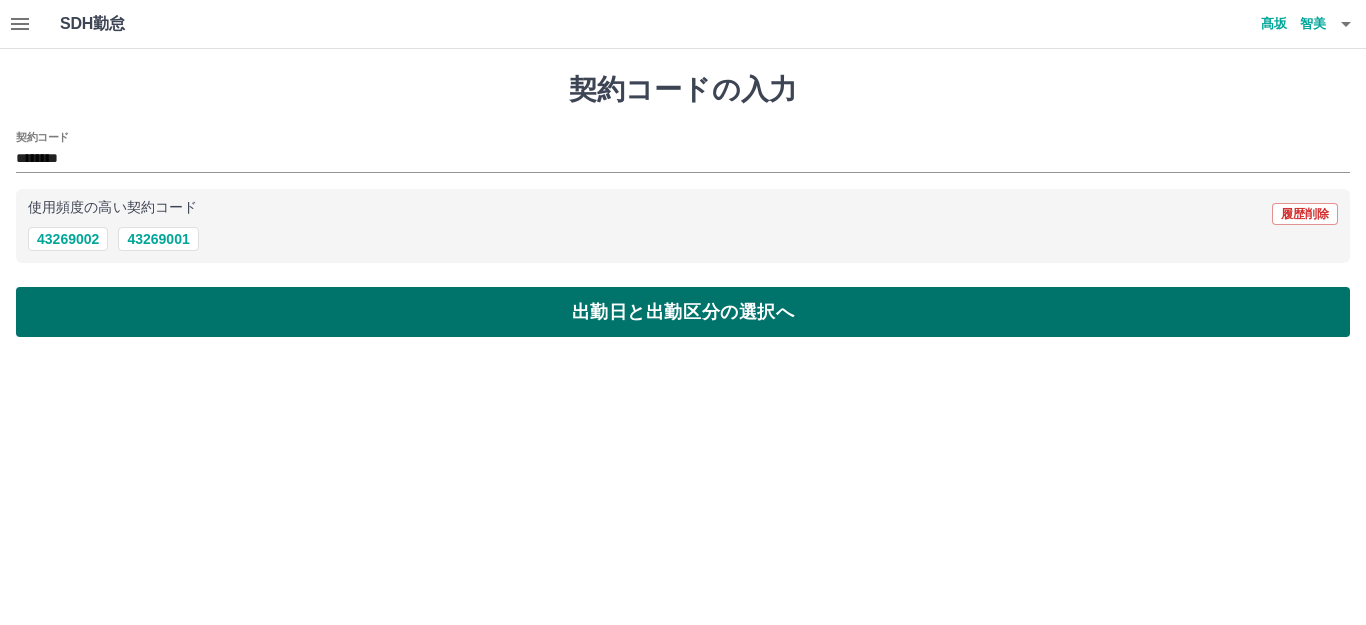 click on "出勤日と出勤区分の選択へ" at bounding box center [683, 312] 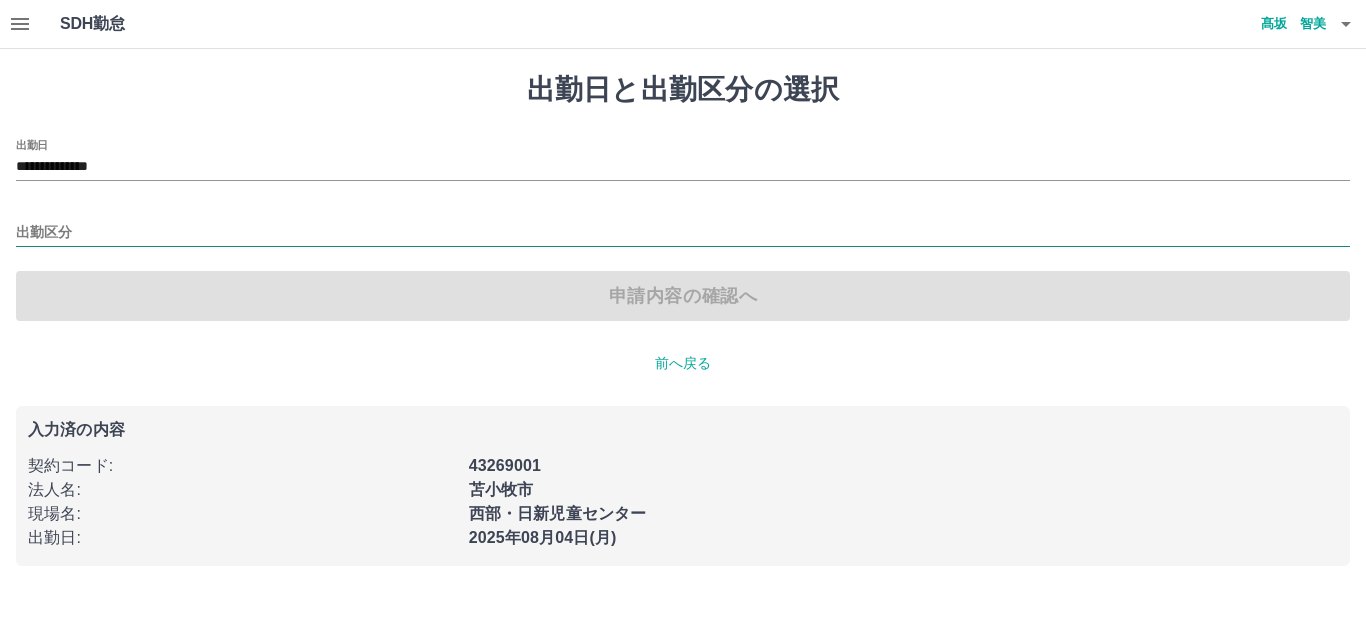 click on "出勤区分" at bounding box center (683, 233) 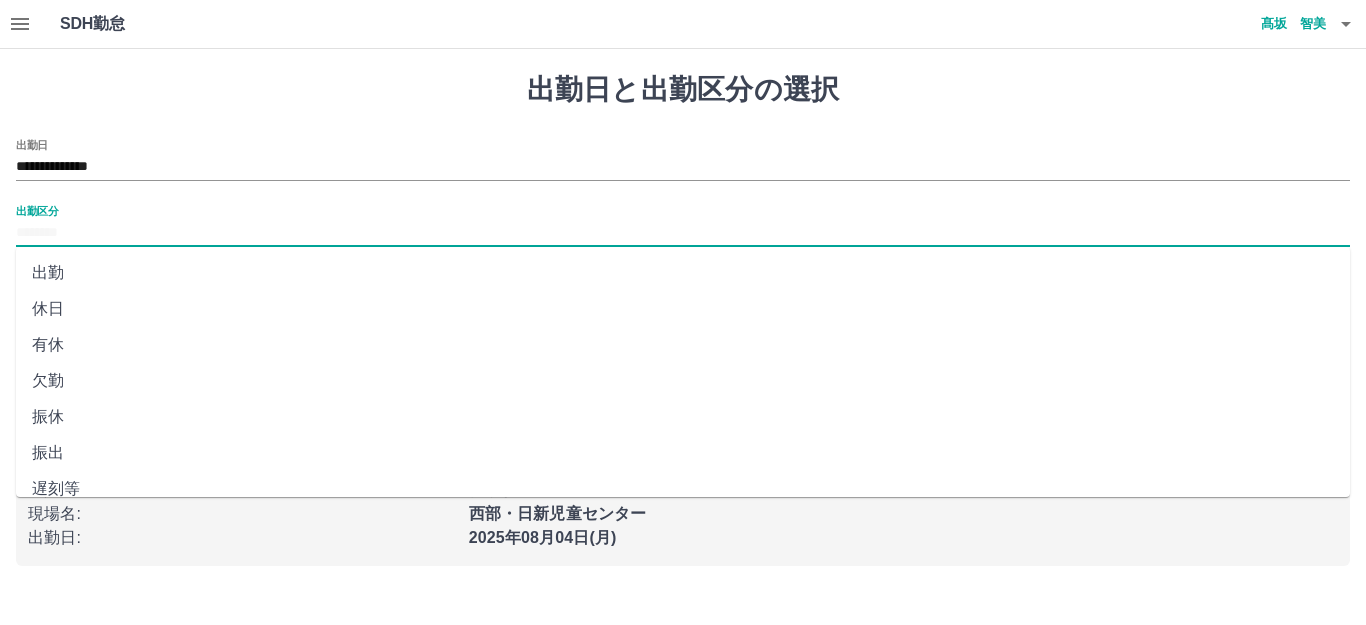 click on "出勤" at bounding box center (683, 273) 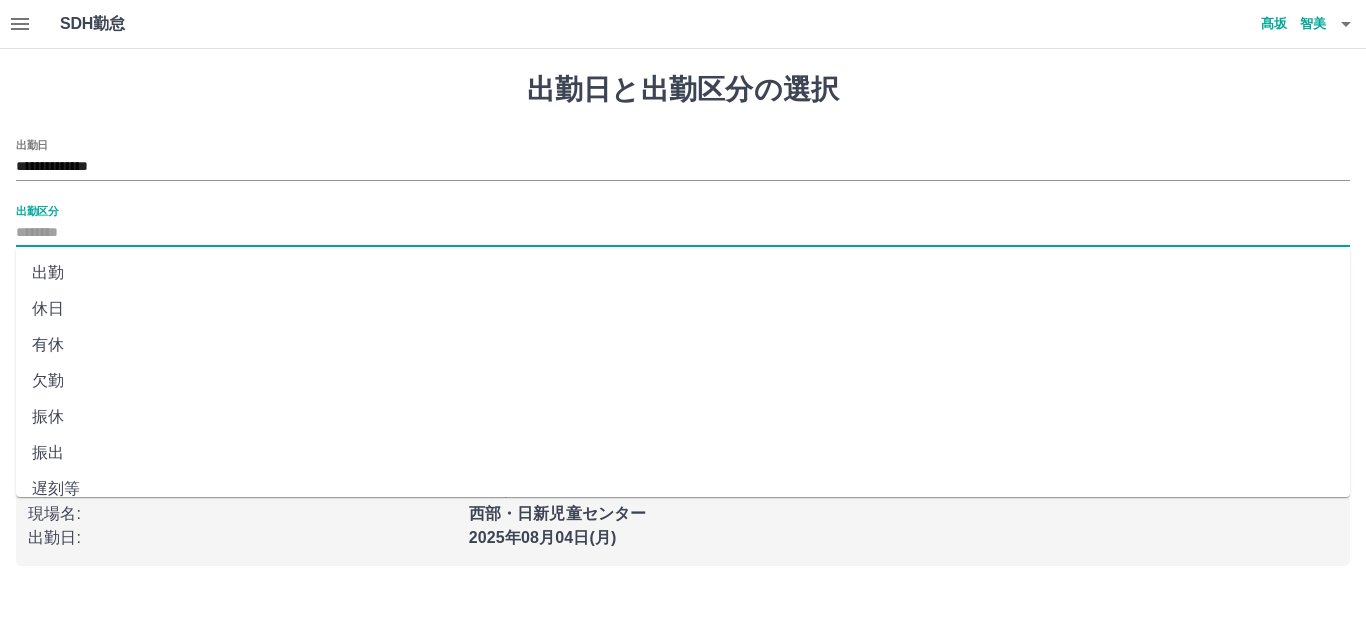 type on "**" 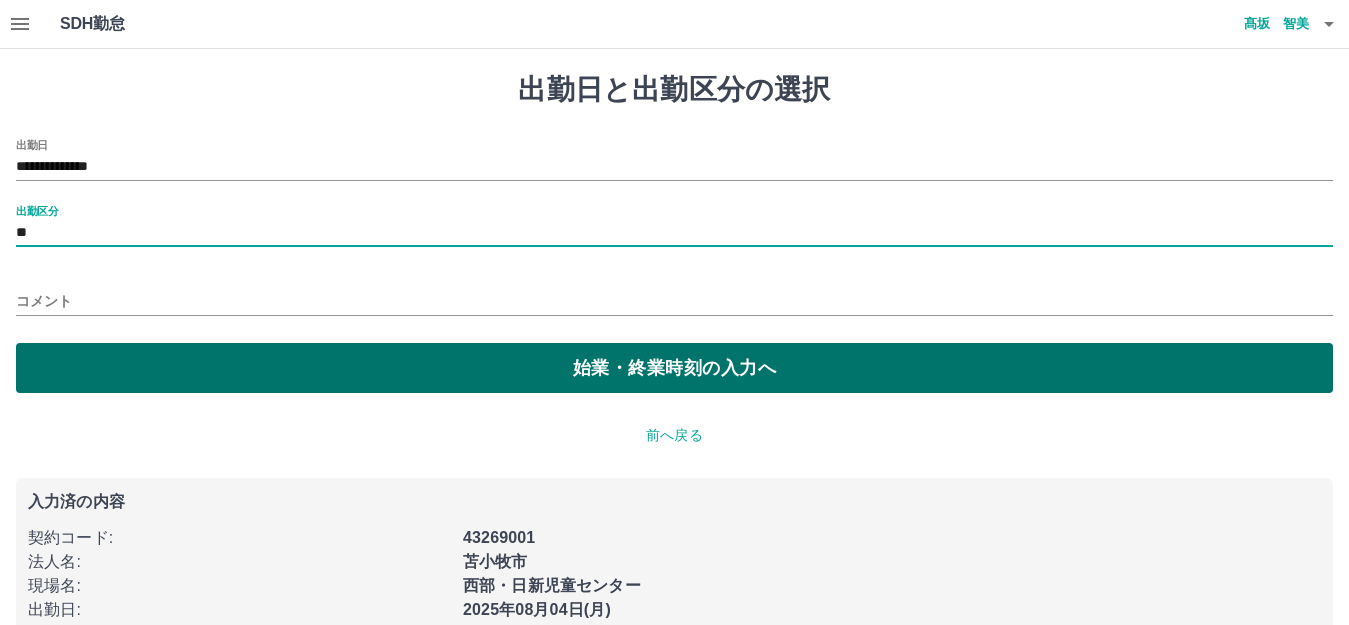 click on "始業・終業時刻の入力へ" at bounding box center [674, 368] 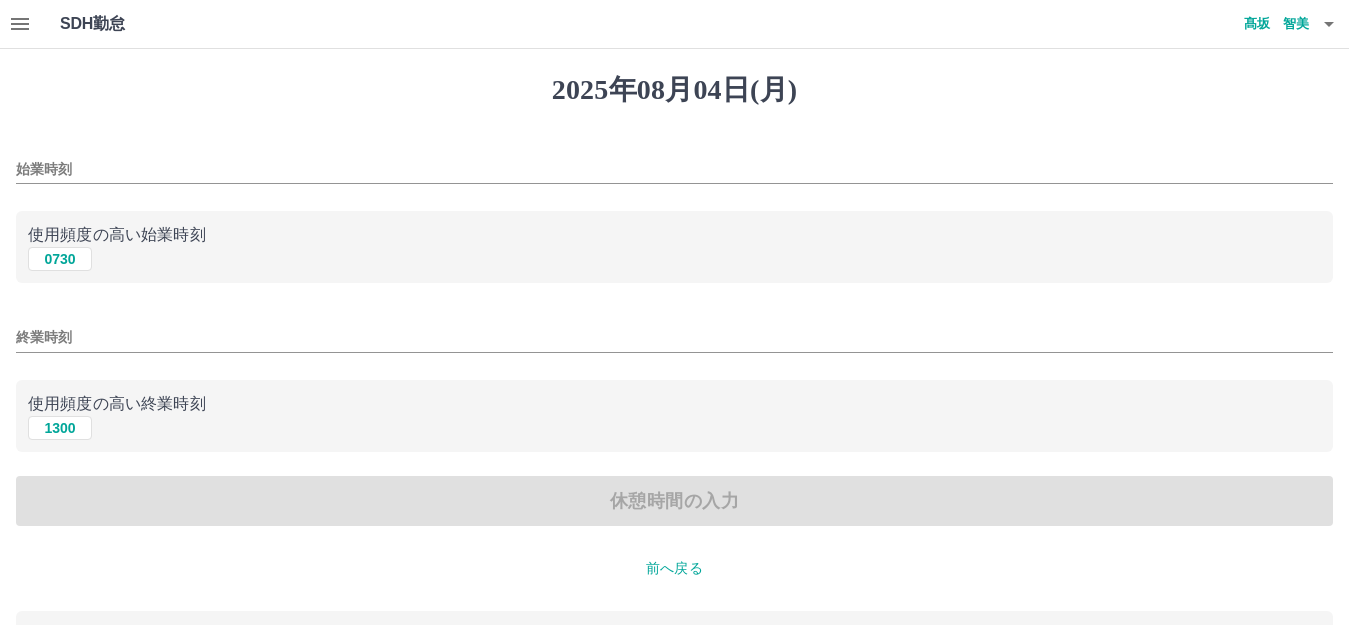 click on "始業時刻" at bounding box center [674, 169] 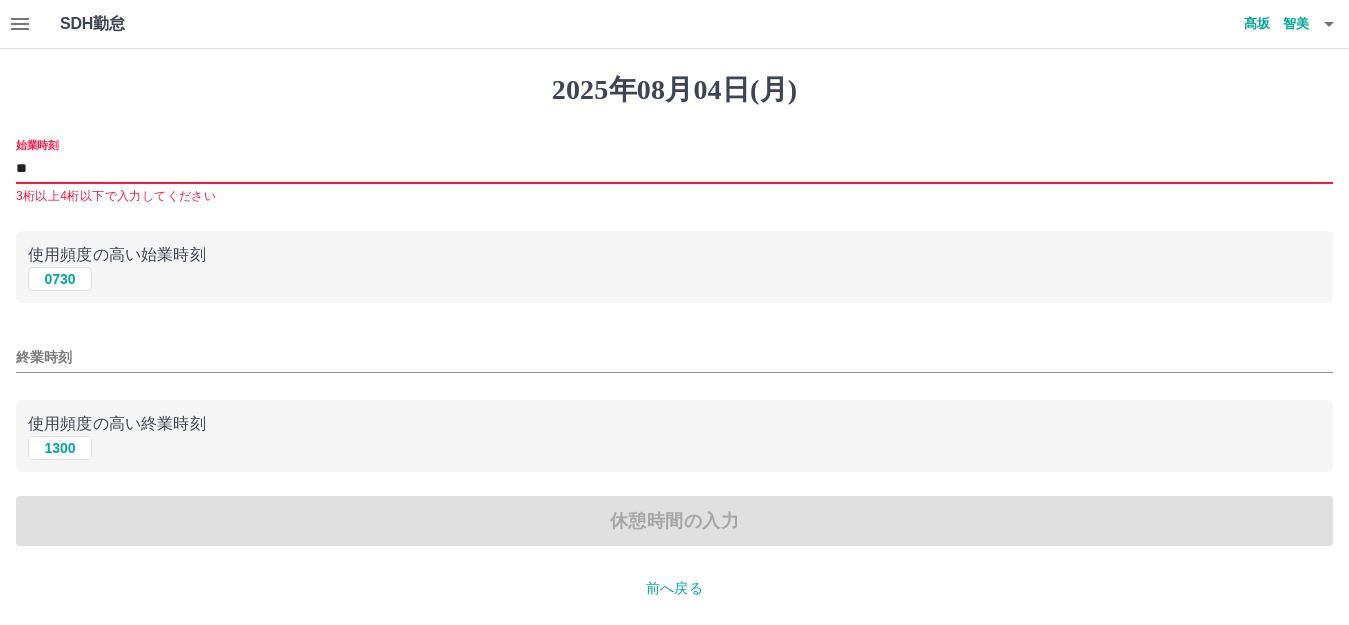 type on "*" 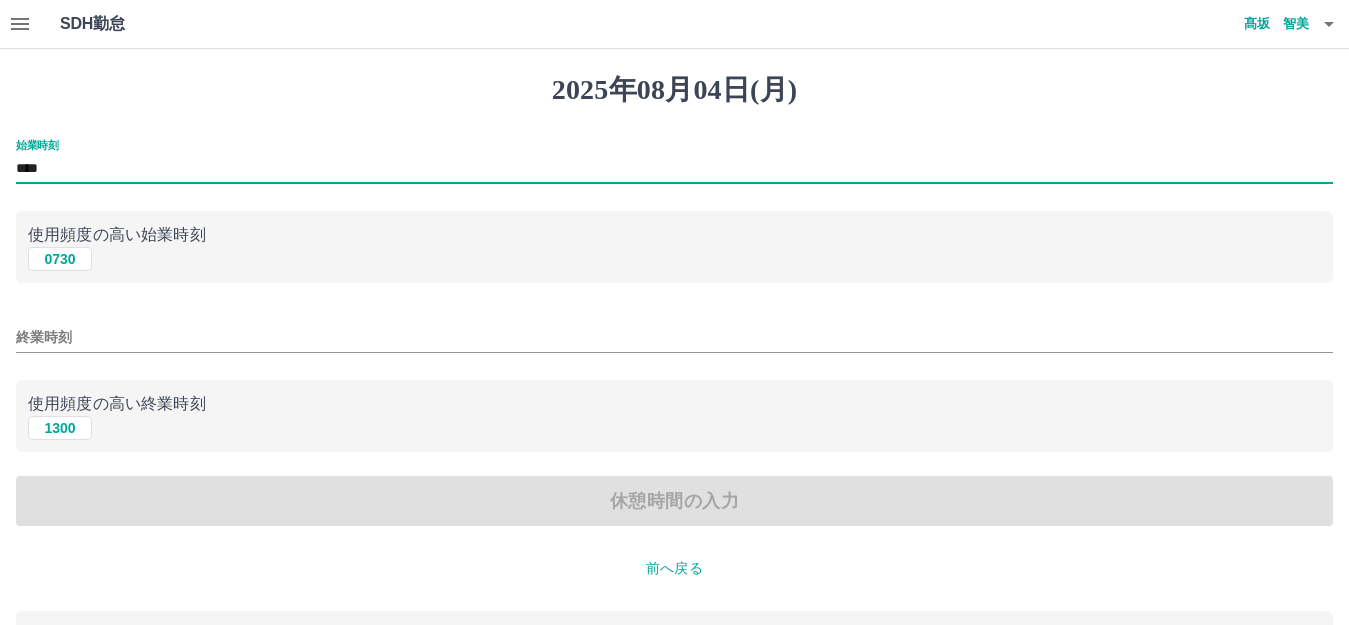 type on "****" 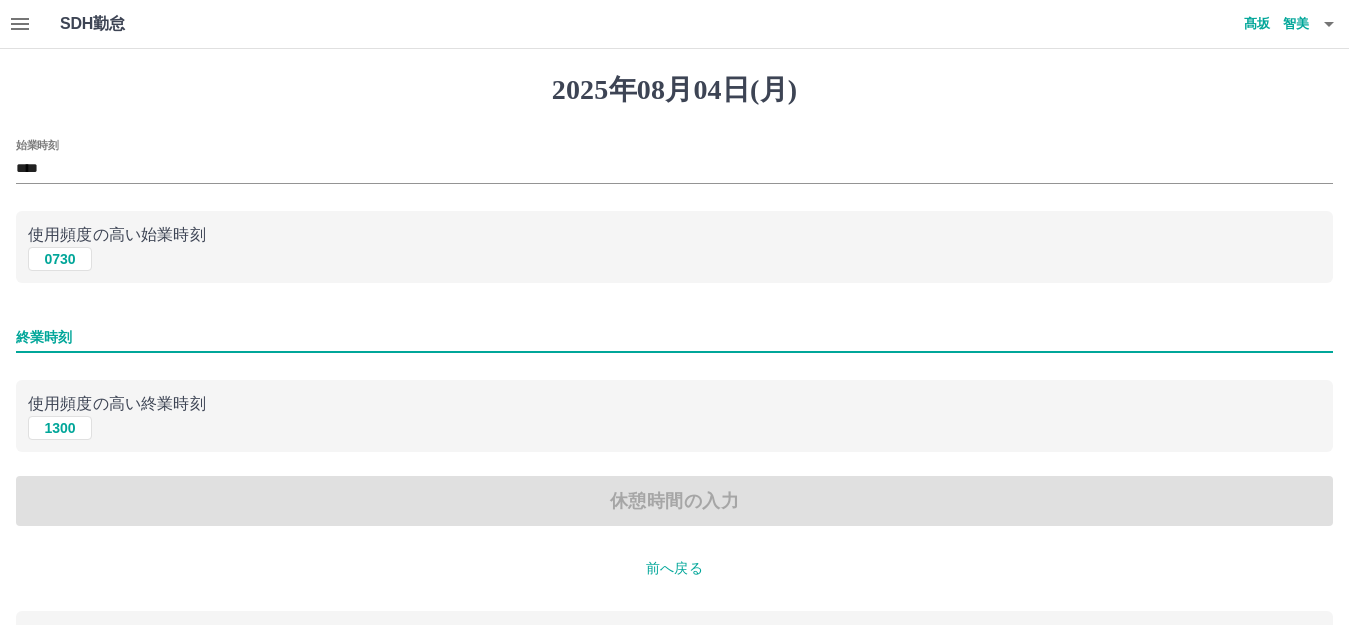 click on "終業時刻" at bounding box center (674, 337) 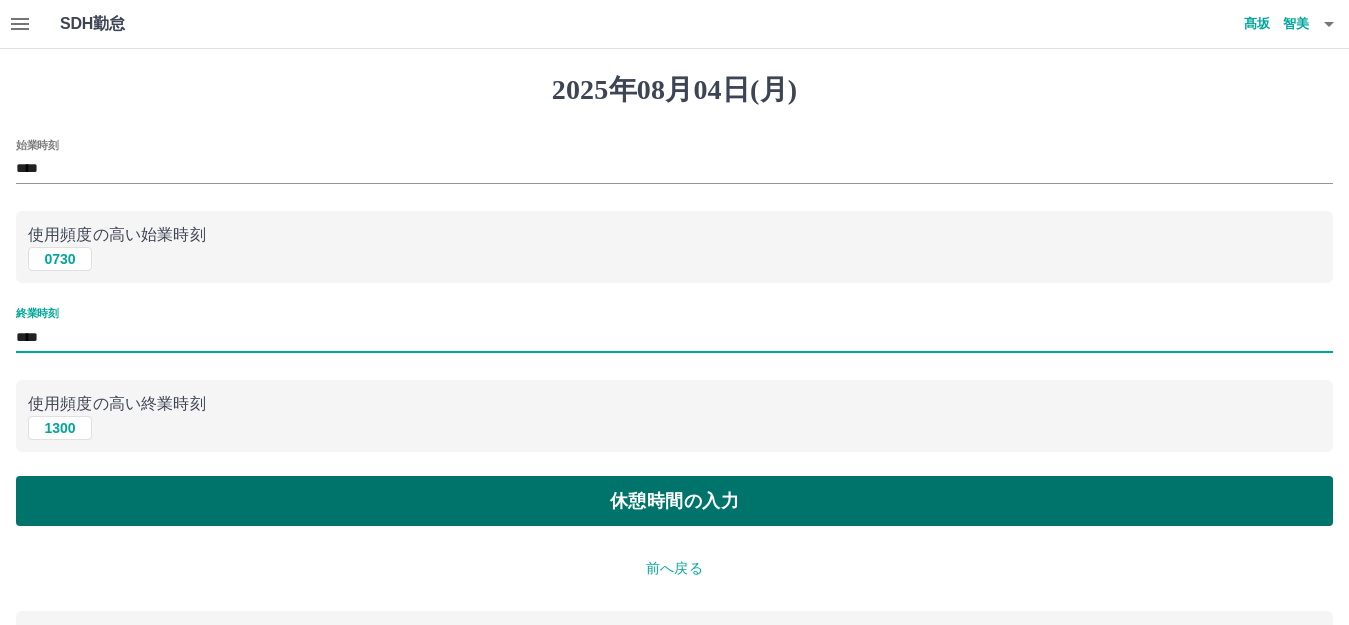 type on "****" 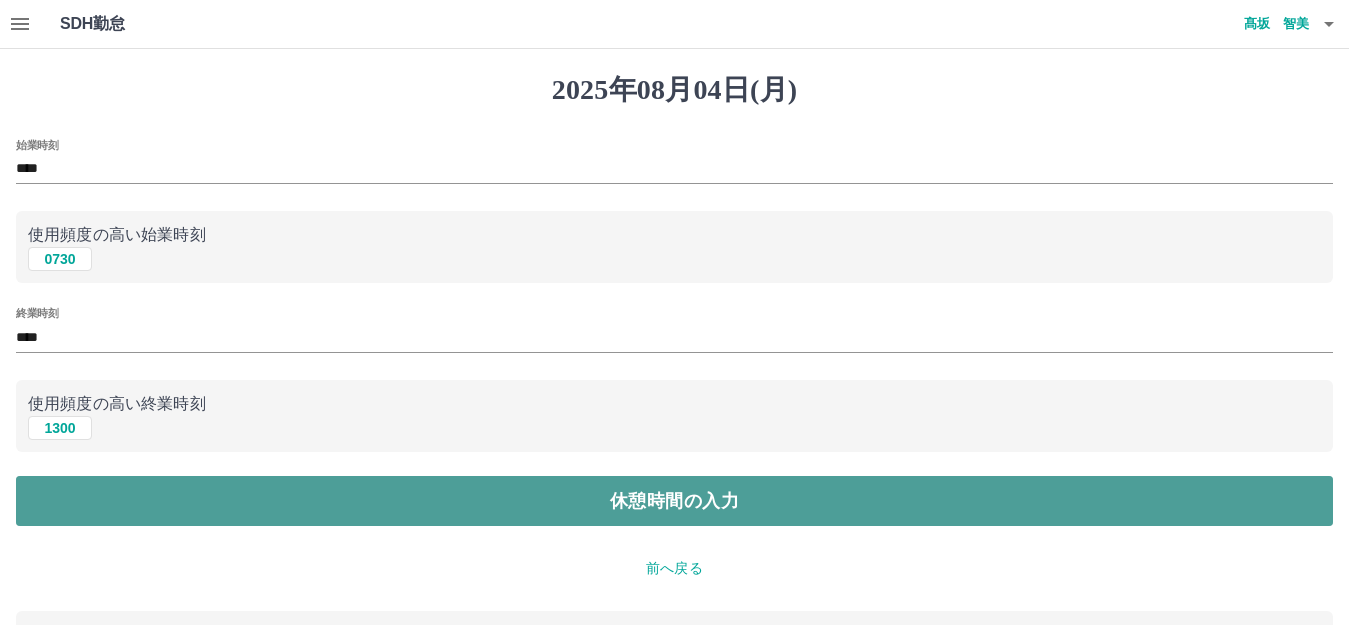click on "休憩時間の入力" at bounding box center (674, 501) 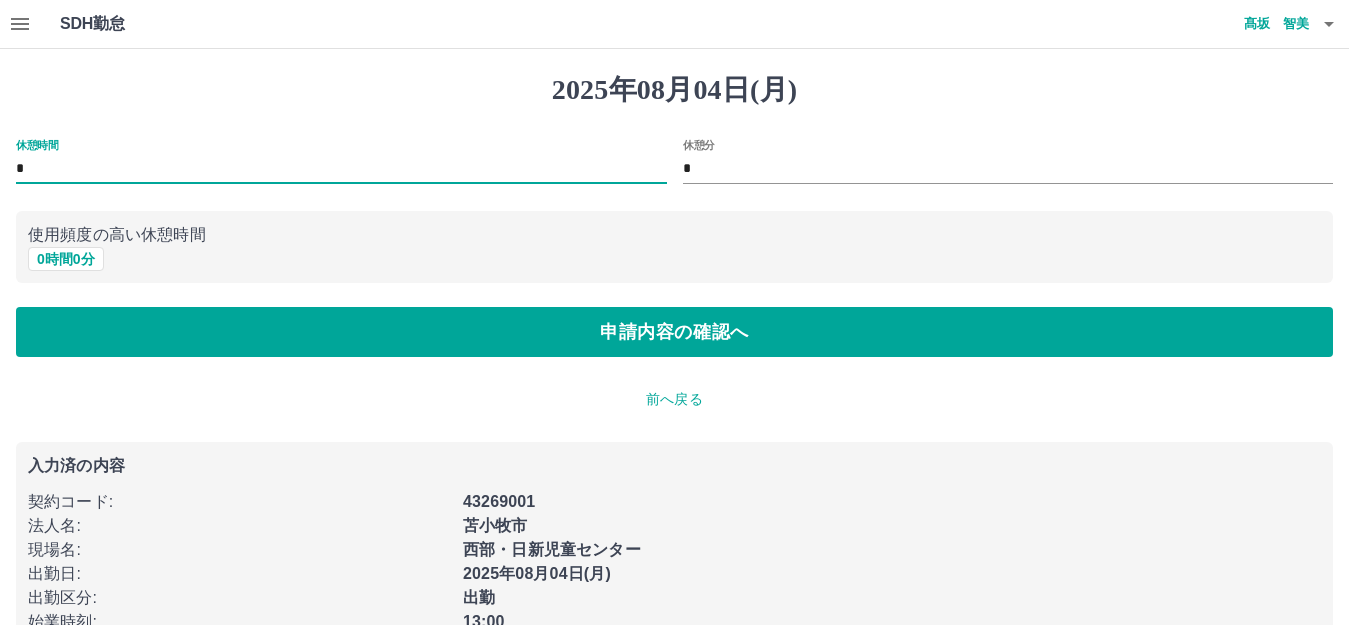 click on "*" at bounding box center (341, 169) 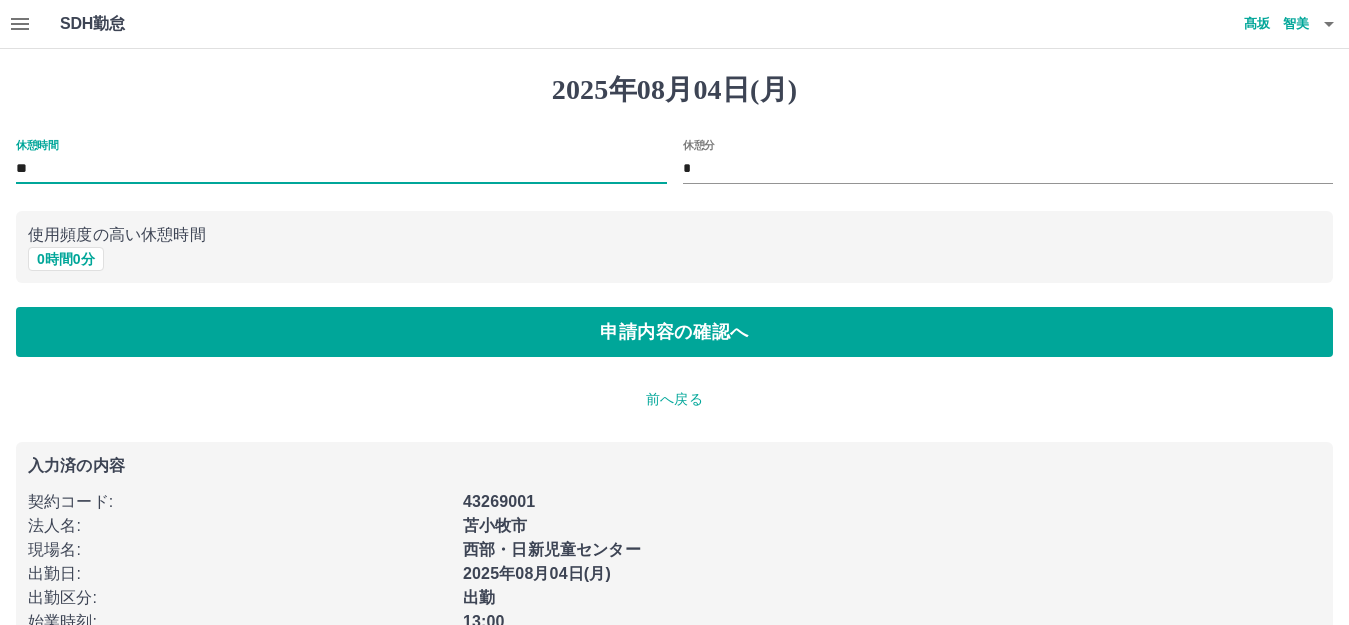 type on "**" 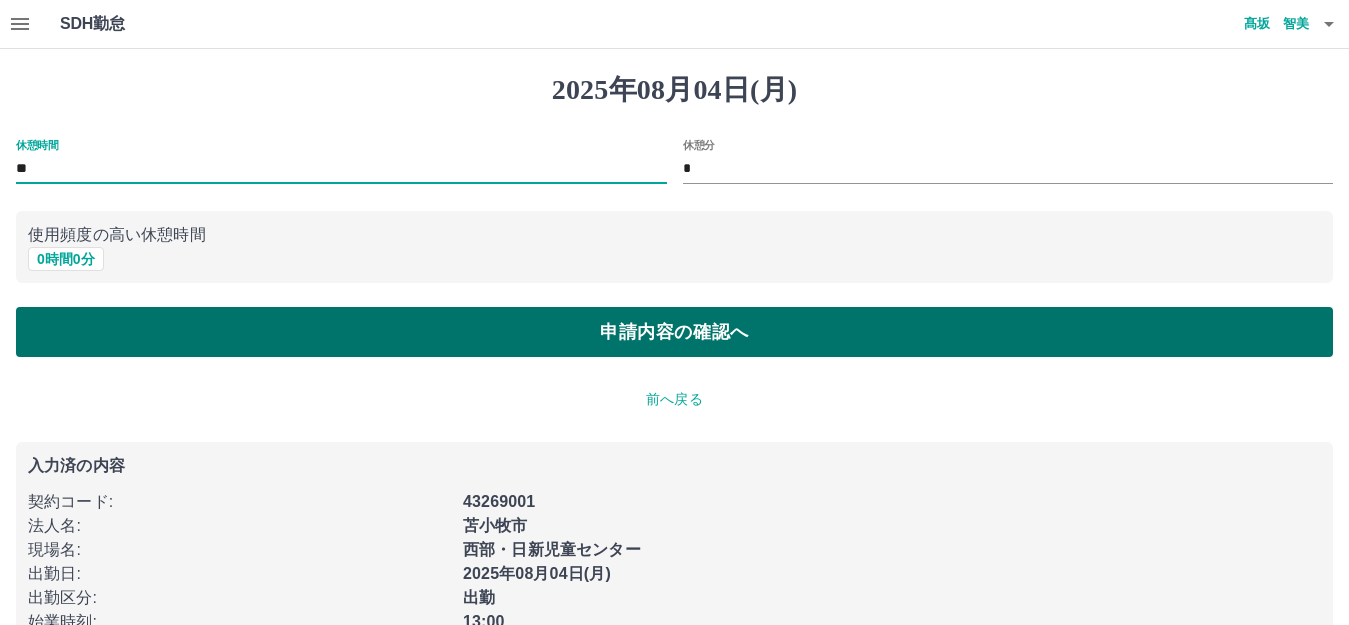 click on "申請内容の確認へ" at bounding box center [674, 332] 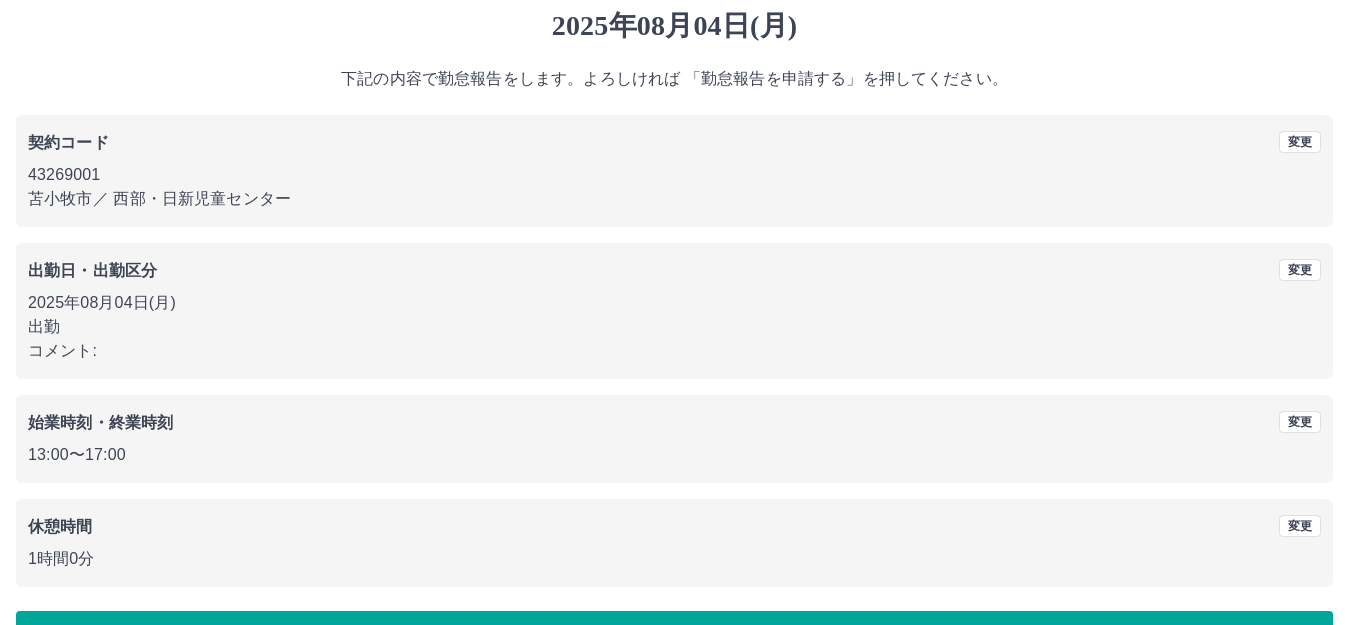 scroll, scrollTop: 0, scrollLeft: 0, axis: both 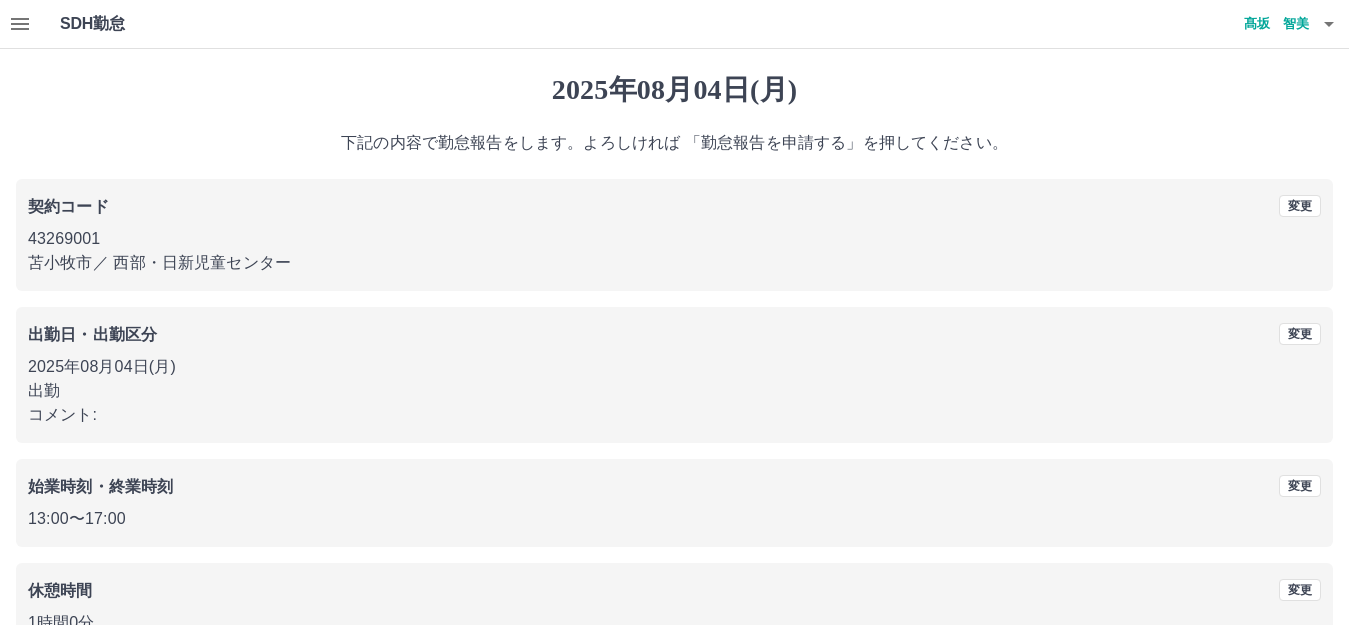 click 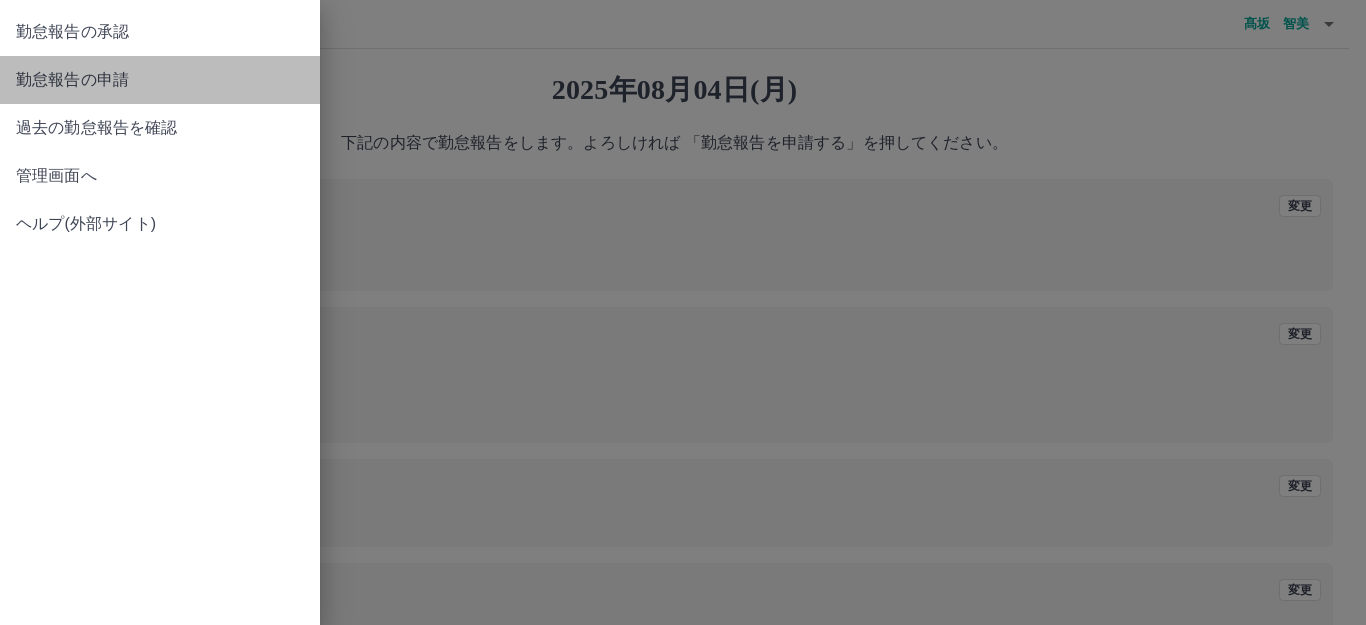 click on "勤怠報告の申請" at bounding box center (160, 80) 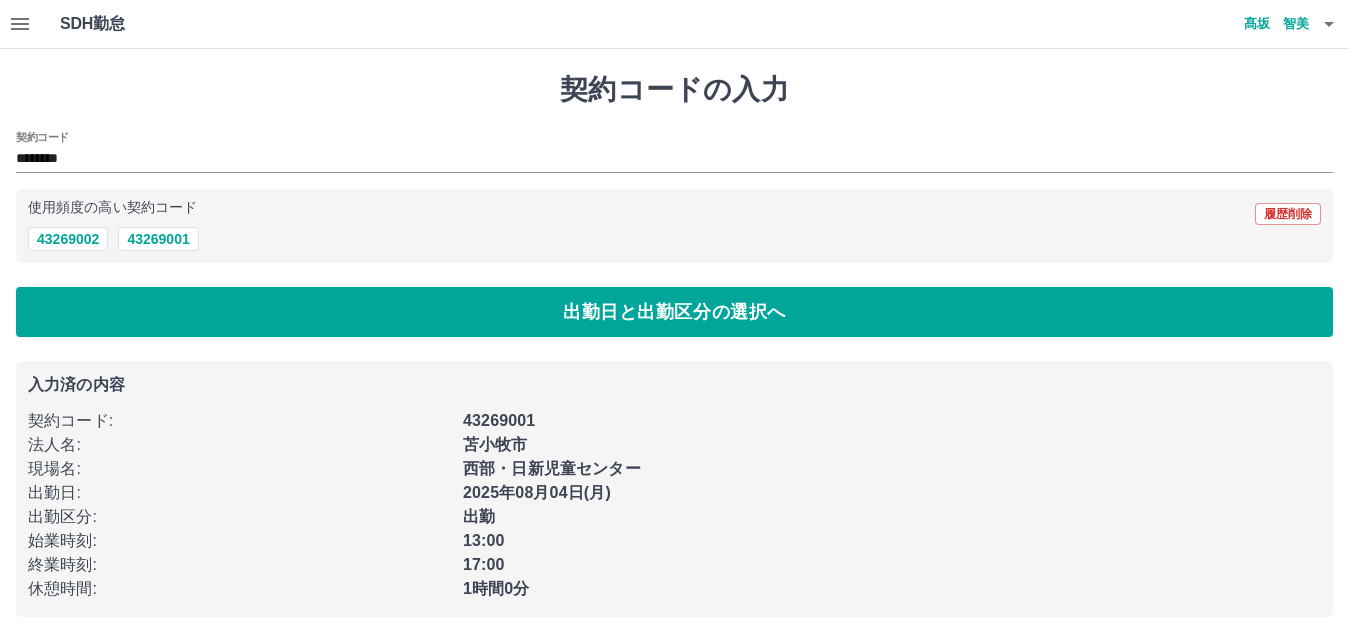 click 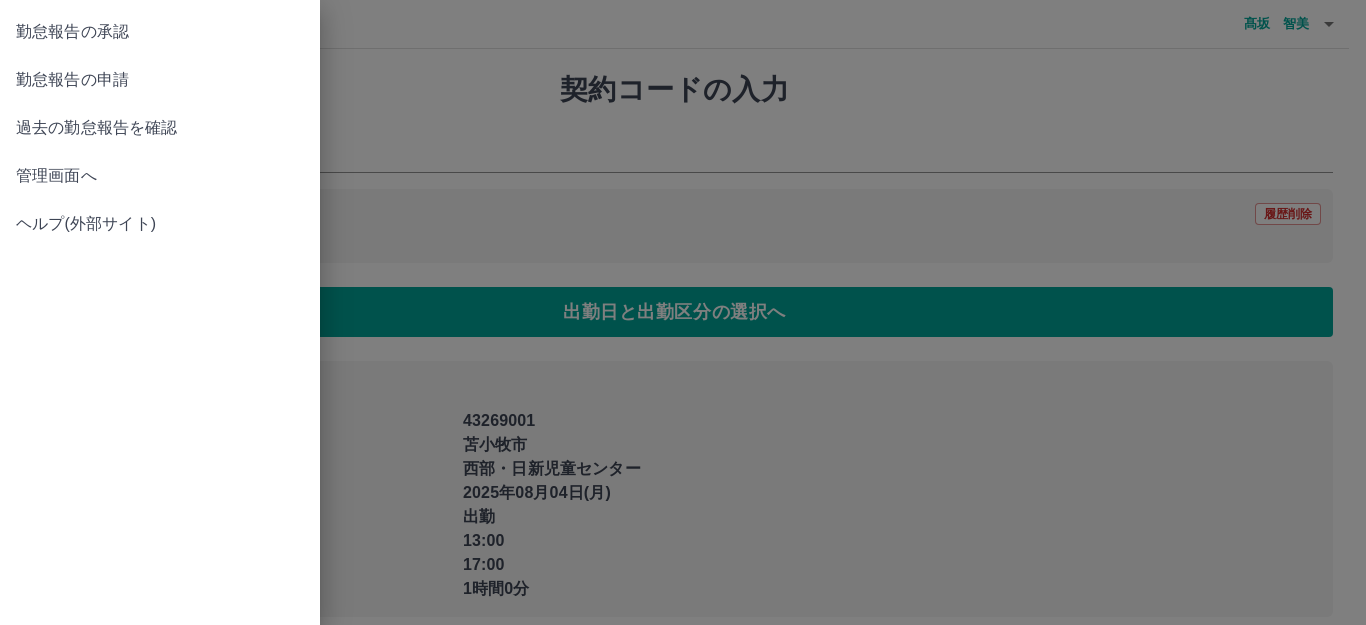 click on "過去の勤怠報告を確認" at bounding box center [160, 128] 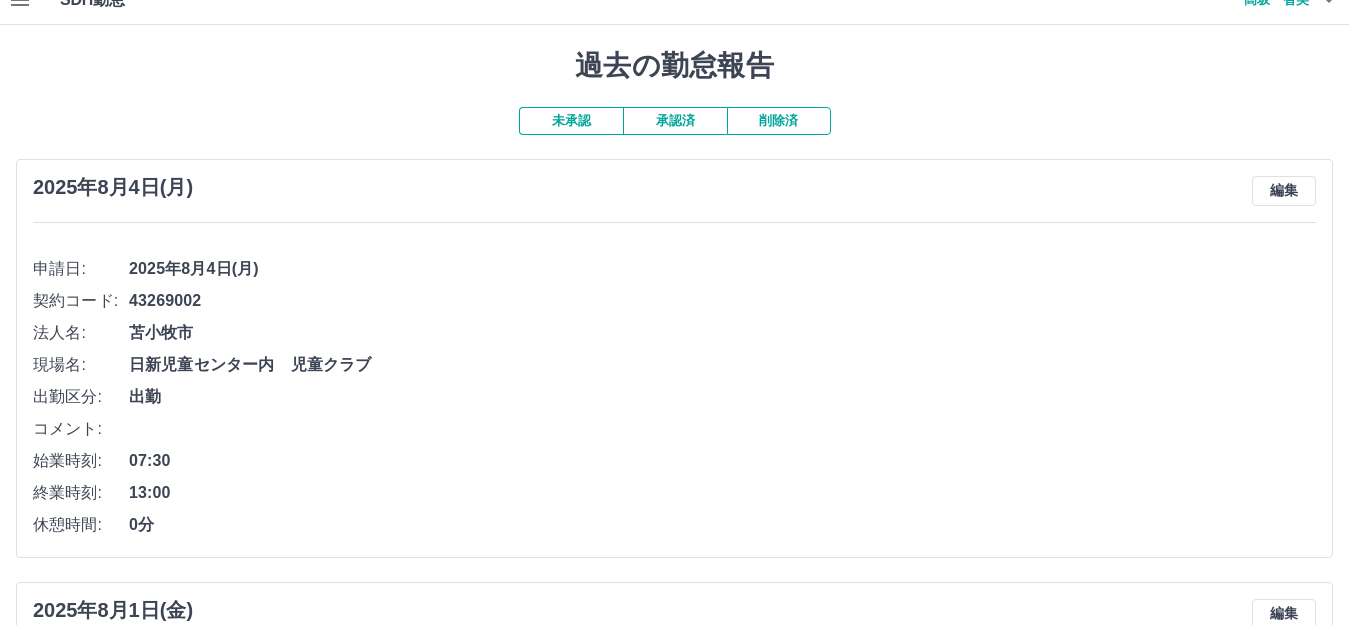 scroll, scrollTop: 0, scrollLeft: 0, axis: both 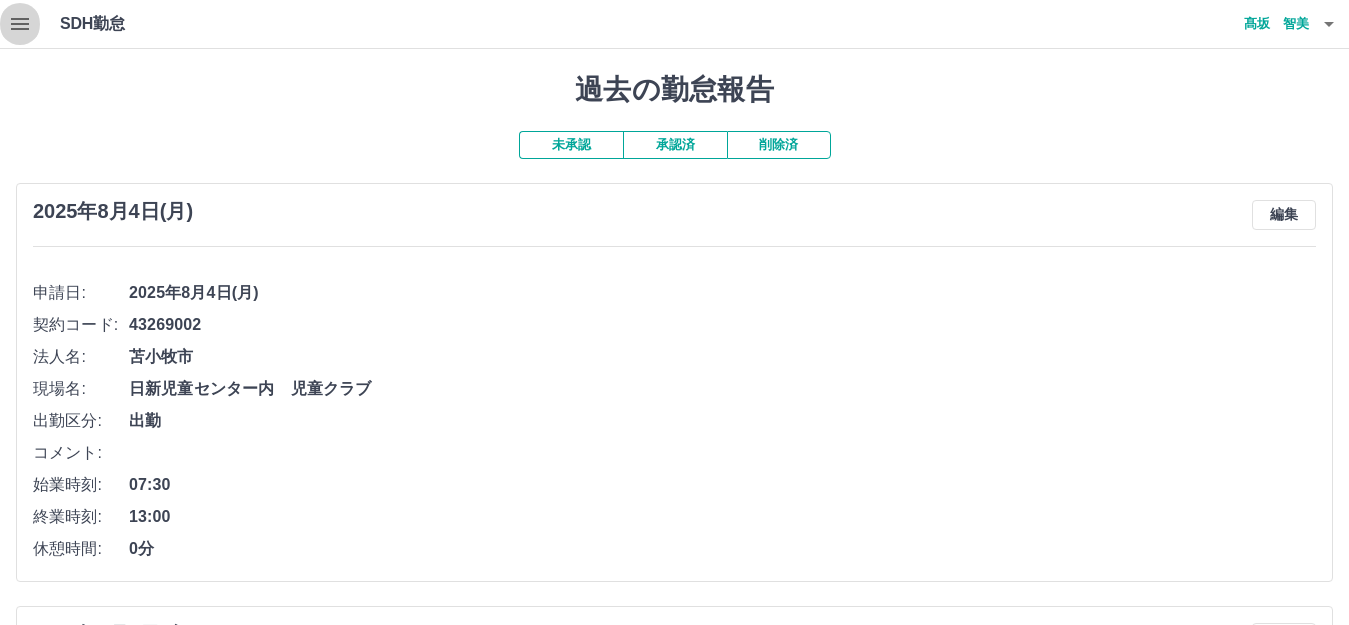 click 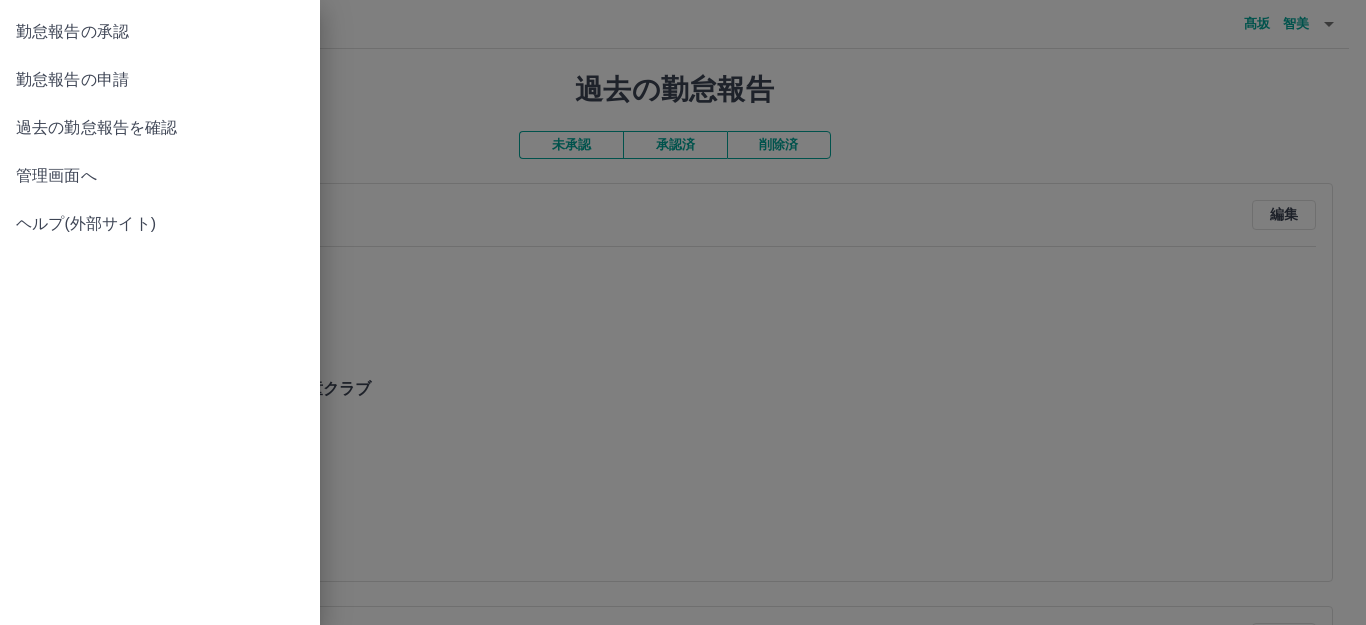 click on "勤怠報告の申請" at bounding box center (160, 80) 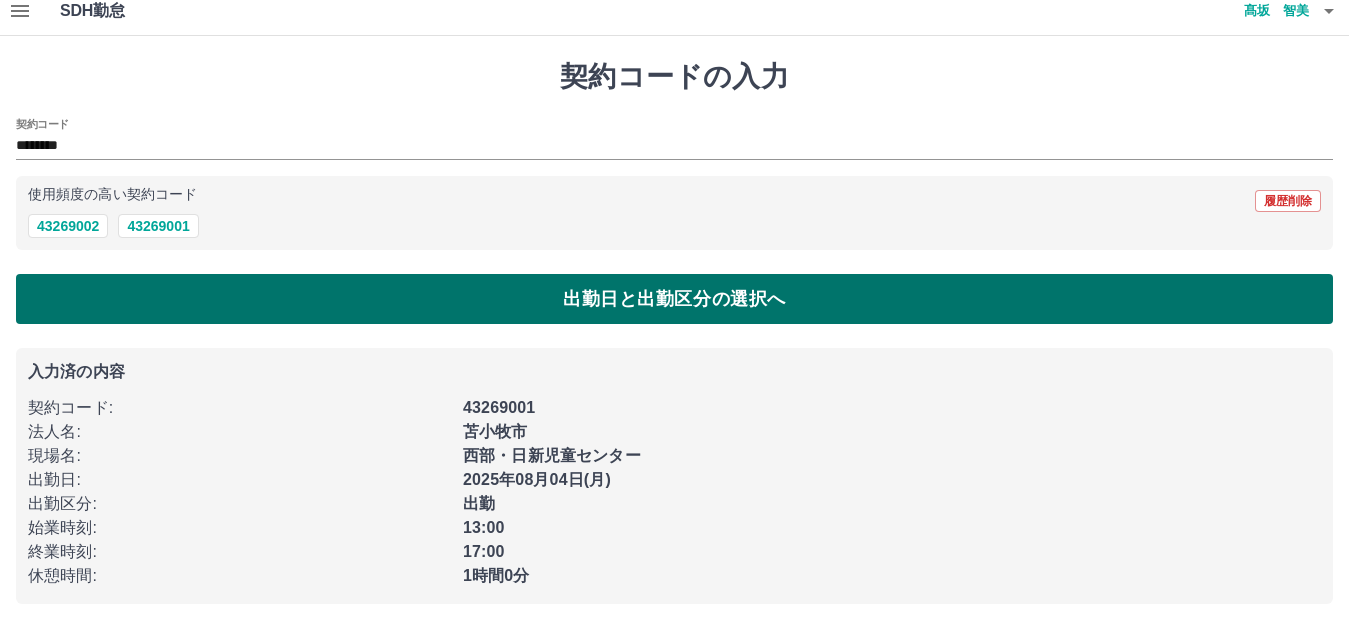 scroll, scrollTop: 17, scrollLeft: 0, axis: vertical 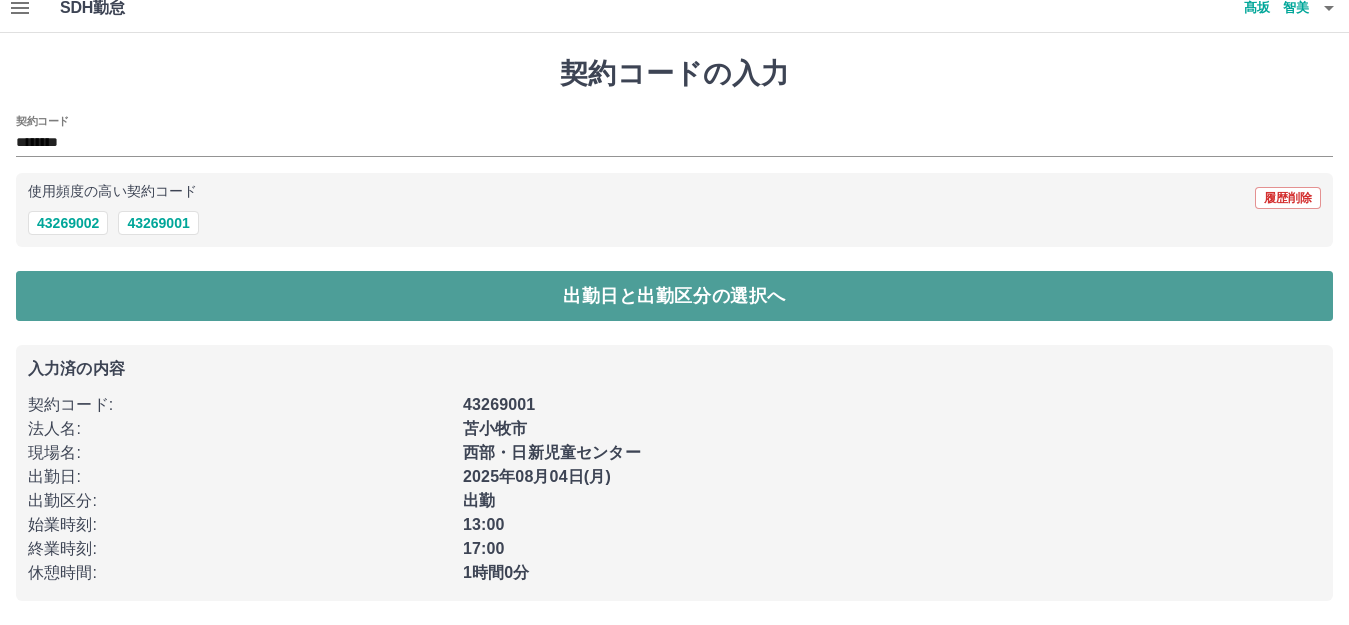 click on "出勤日と出勤区分の選択へ" at bounding box center (674, 296) 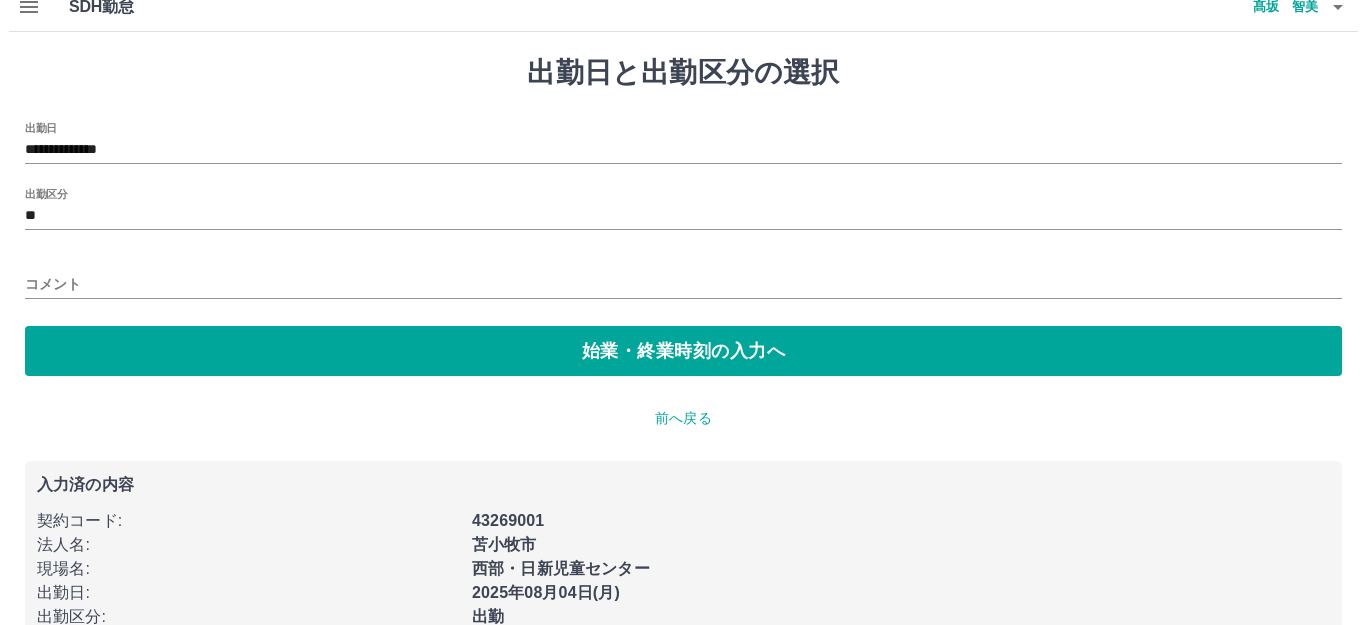 scroll, scrollTop: 0, scrollLeft: 0, axis: both 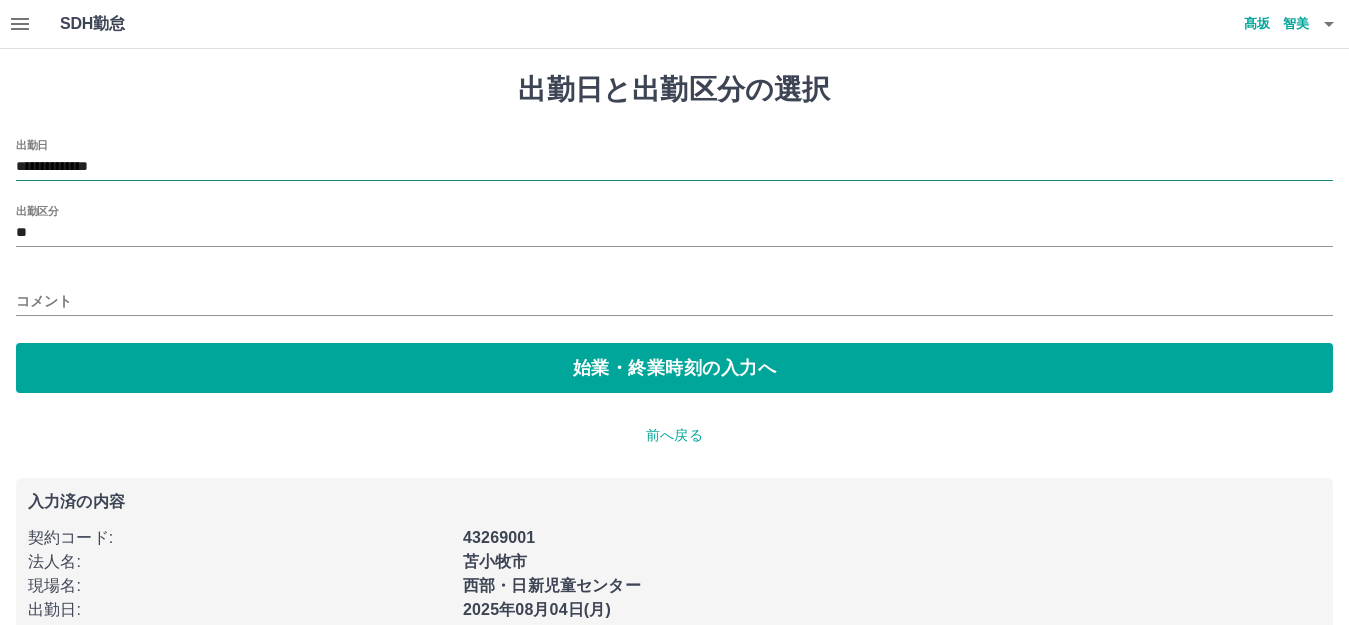 click on "**********" at bounding box center (674, 167) 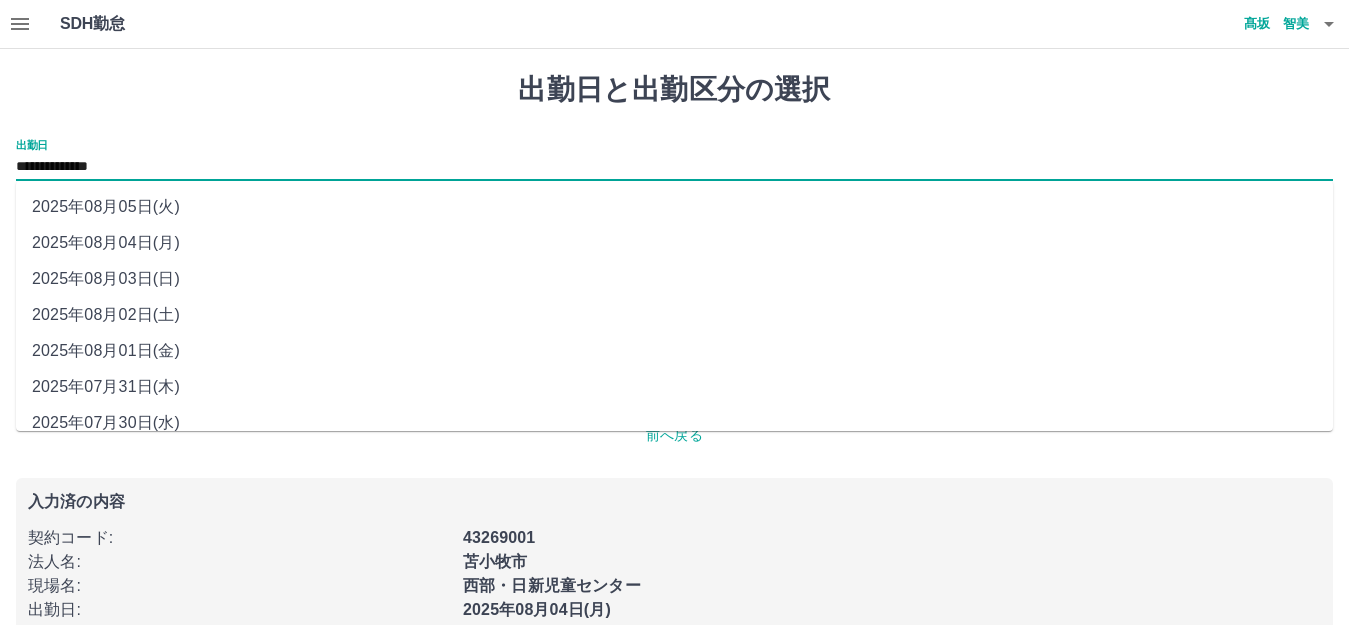 click on "2025年08月02日(土)" at bounding box center (674, 315) 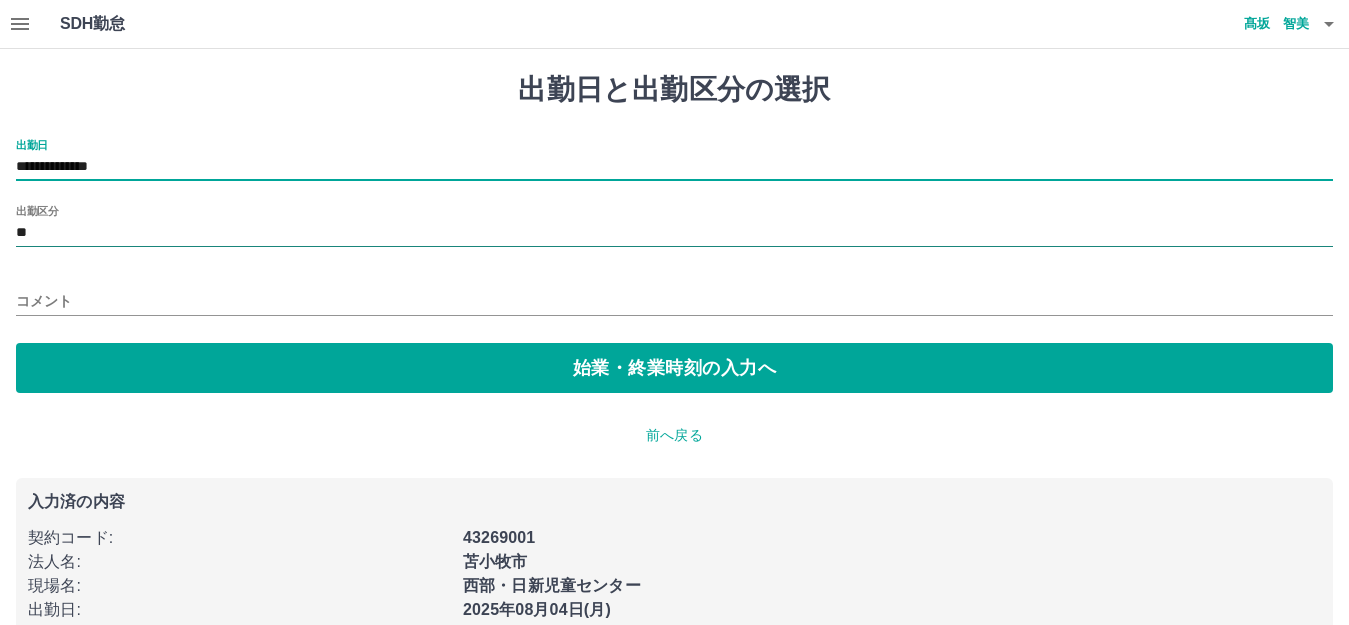 click on "**" at bounding box center (674, 233) 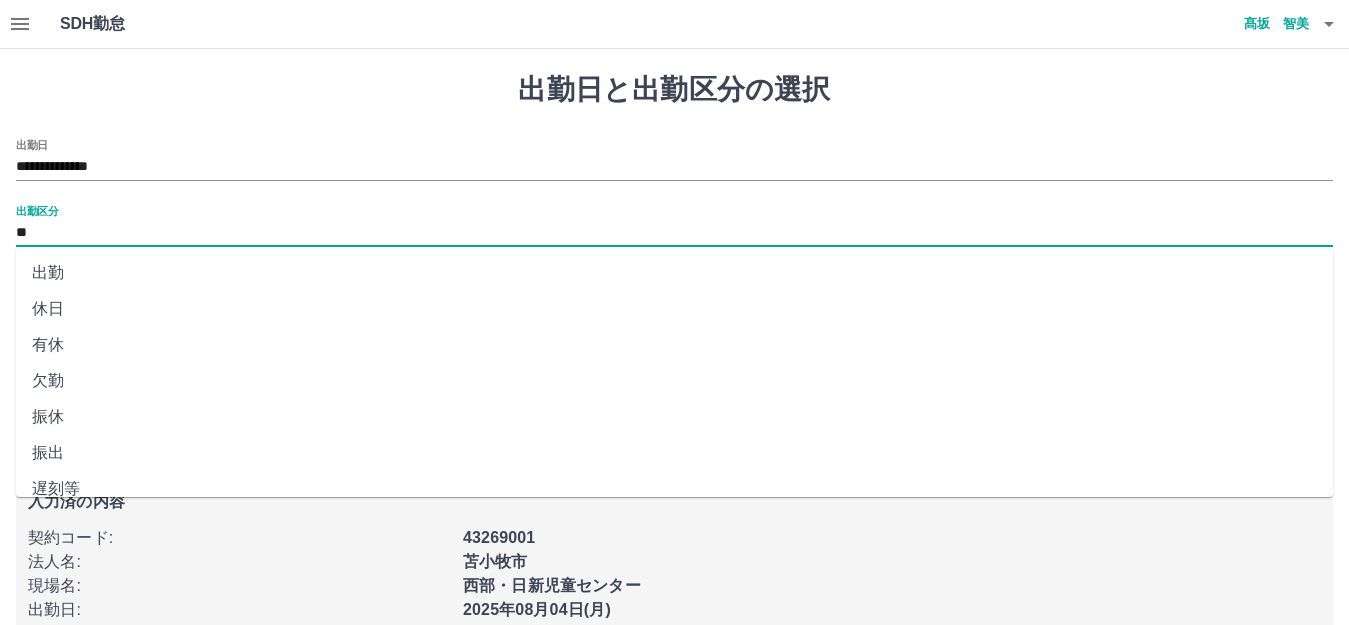 click on "有休" at bounding box center (674, 345) 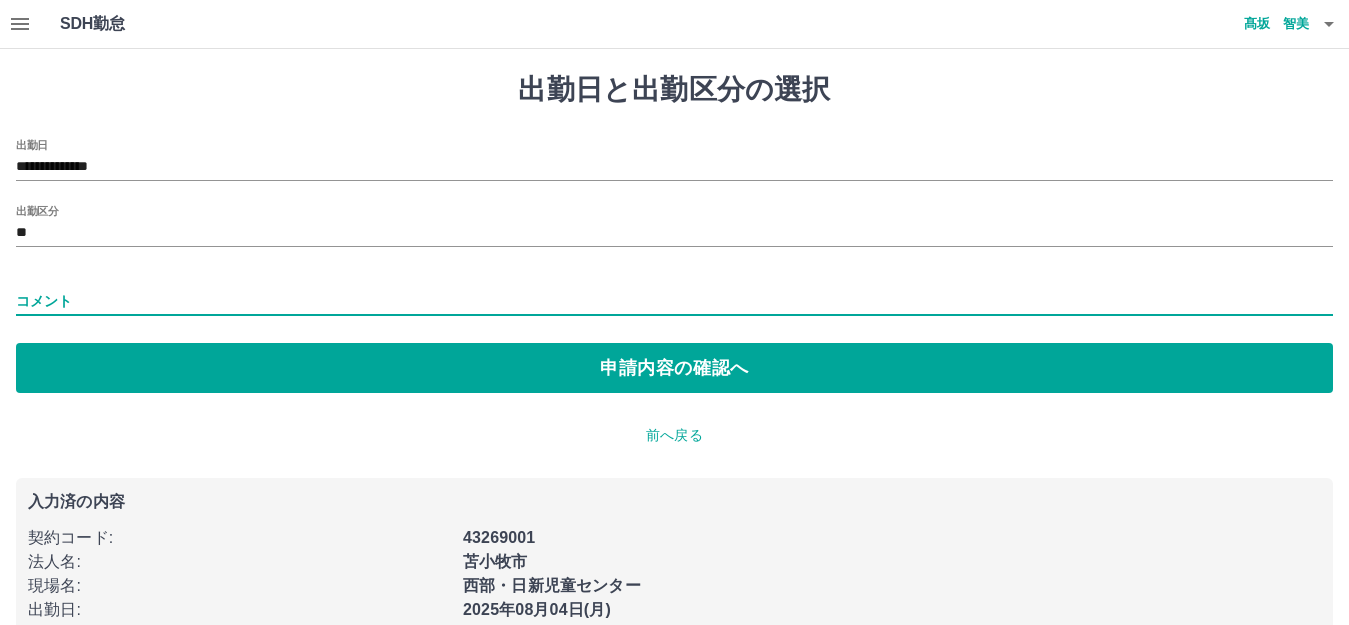 click on "コメント" at bounding box center (674, 301) 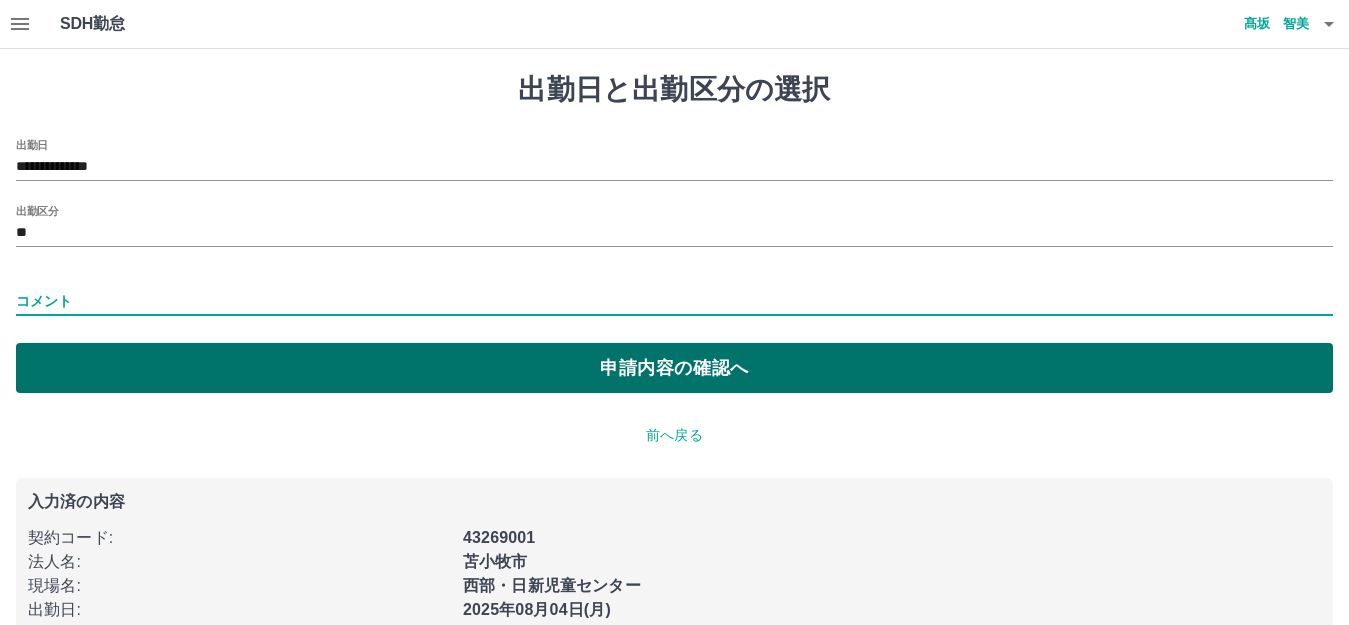 type on "****" 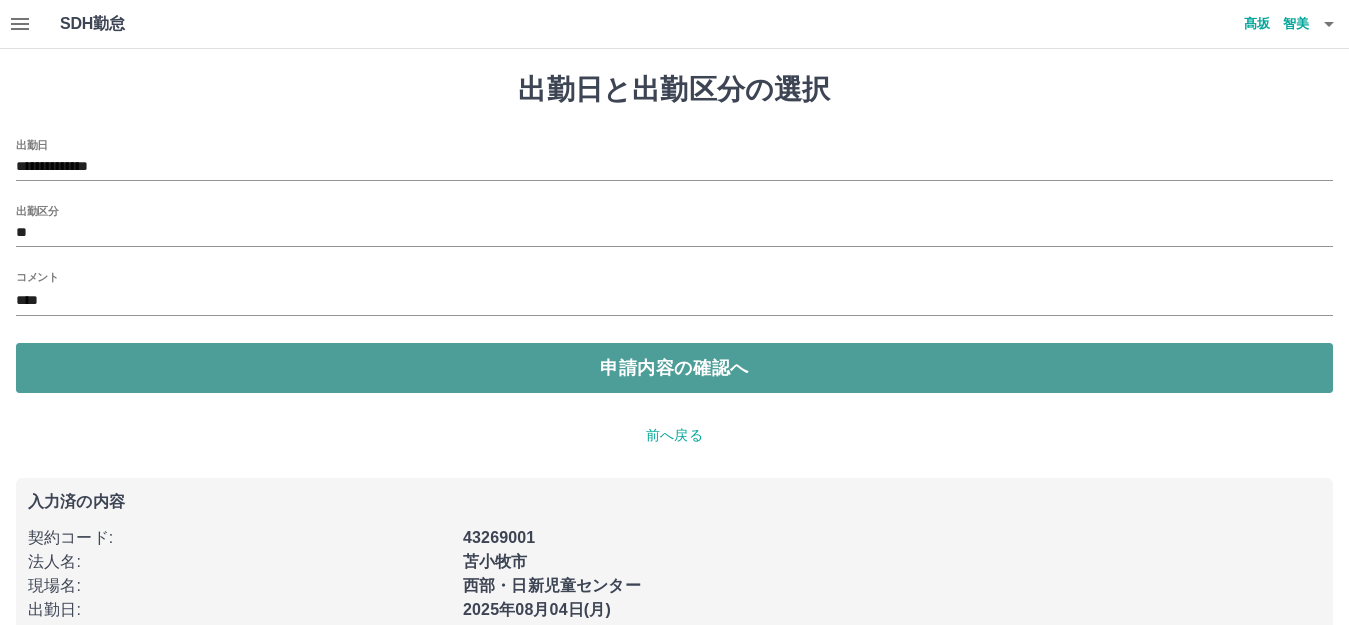 click on "申請内容の確認へ" at bounding box center (674, 368) 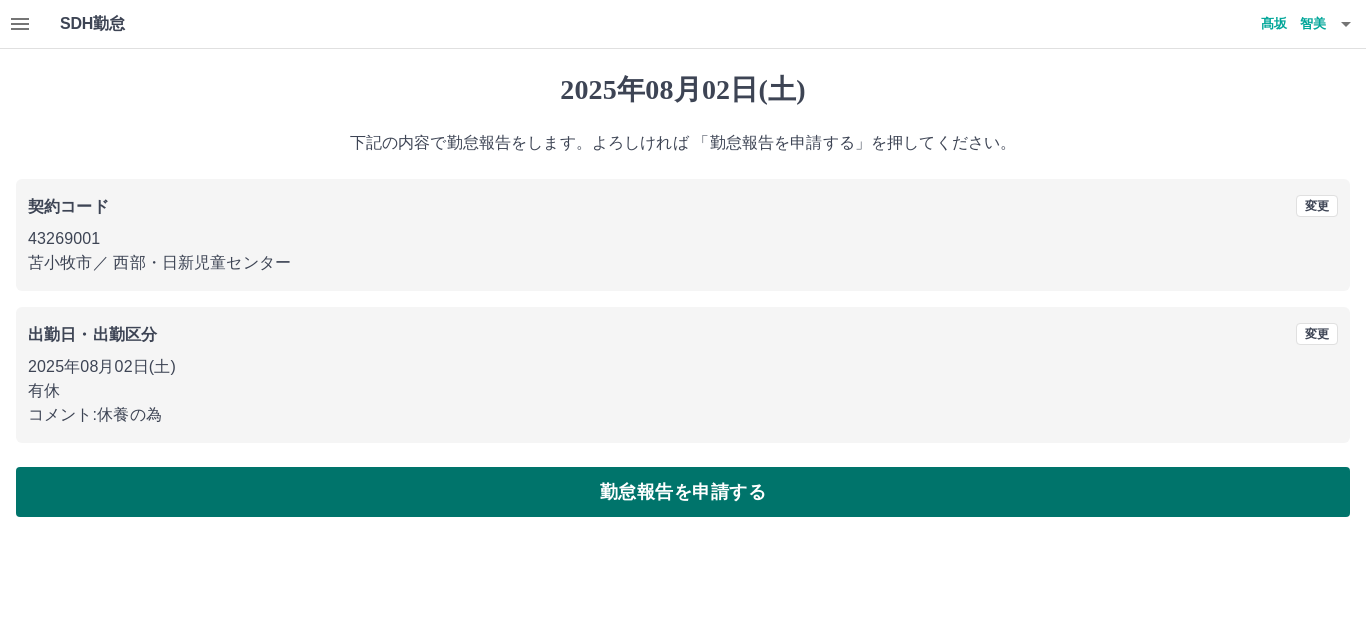 click on "勤怠報告を申請する" at bounding box center (683, 492) 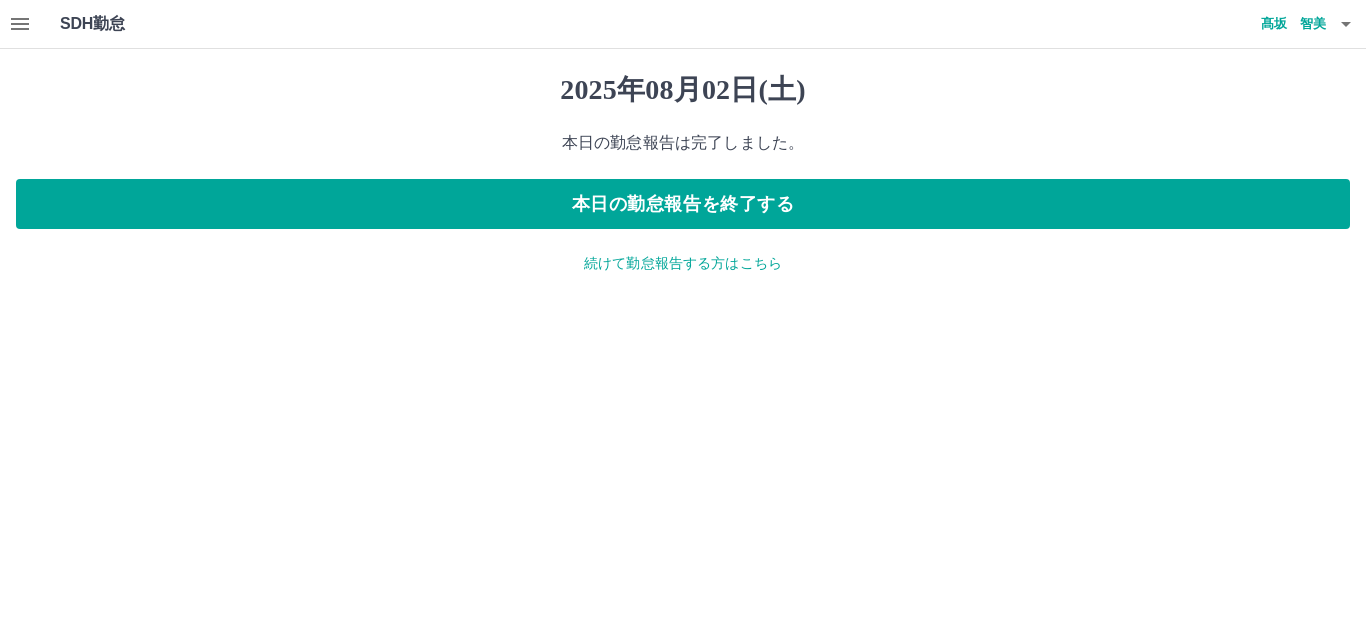 click on "続けて勤怠報告する方はこちら" at bounding box center [683, 263] 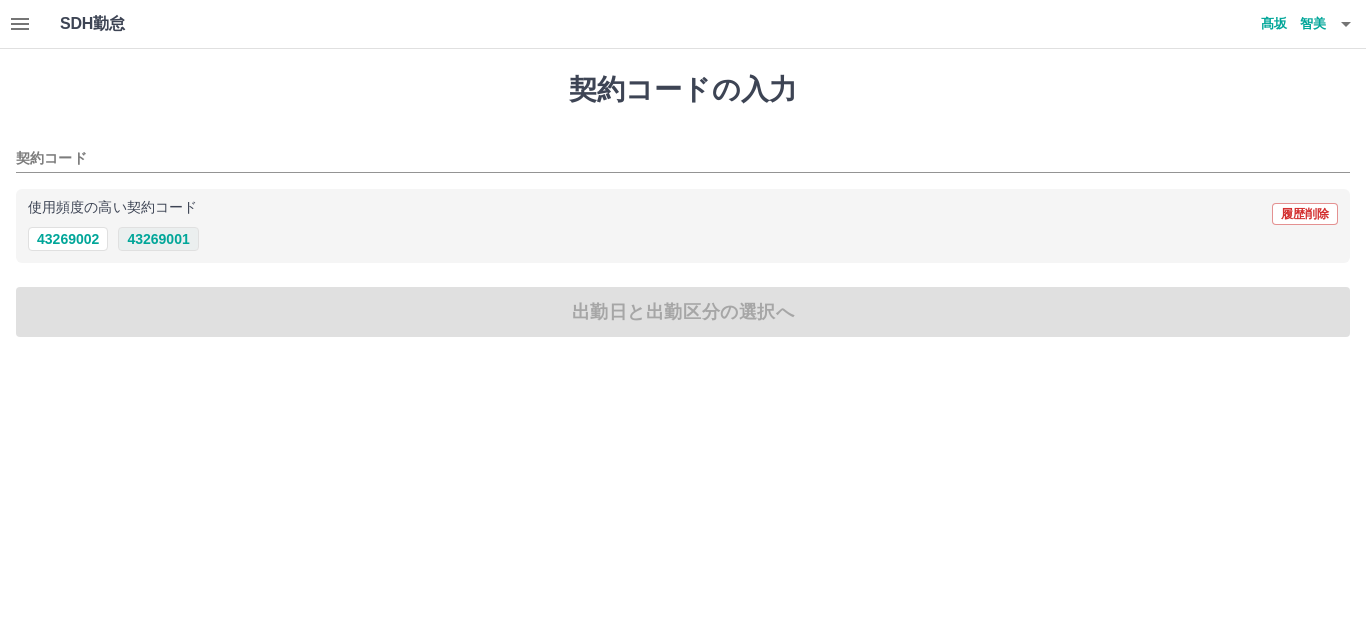 click on "43269001" at bounding box center (158, 239) 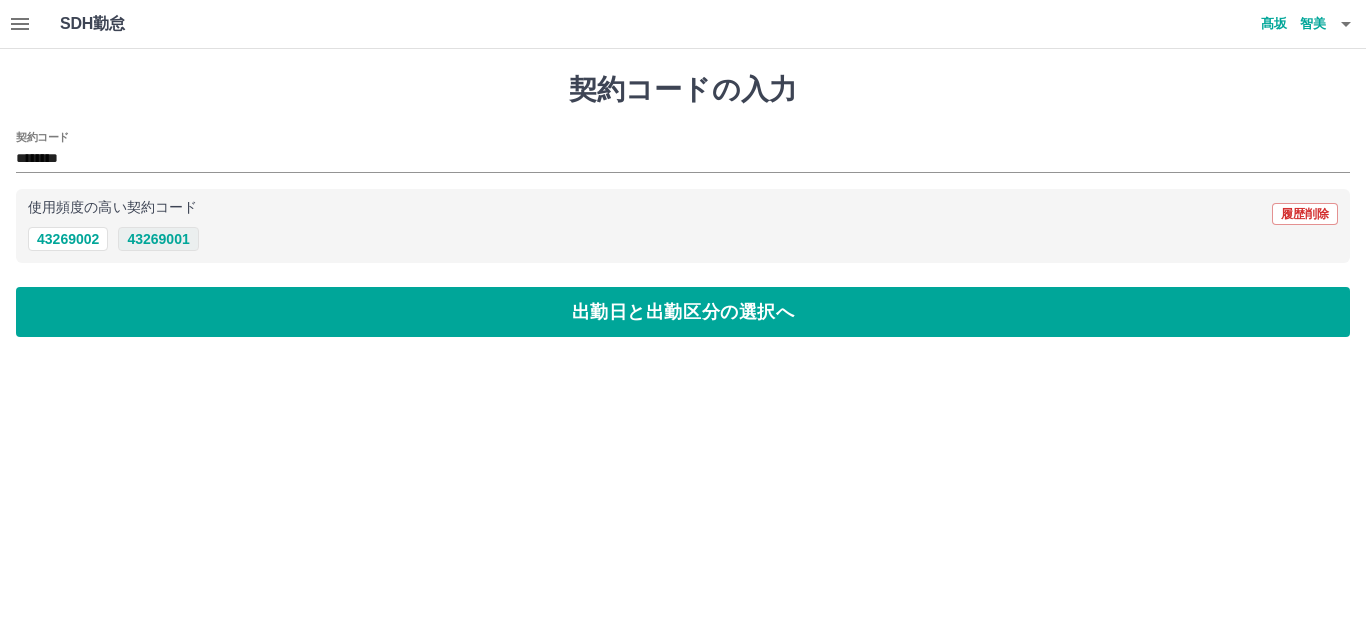 type on "********" 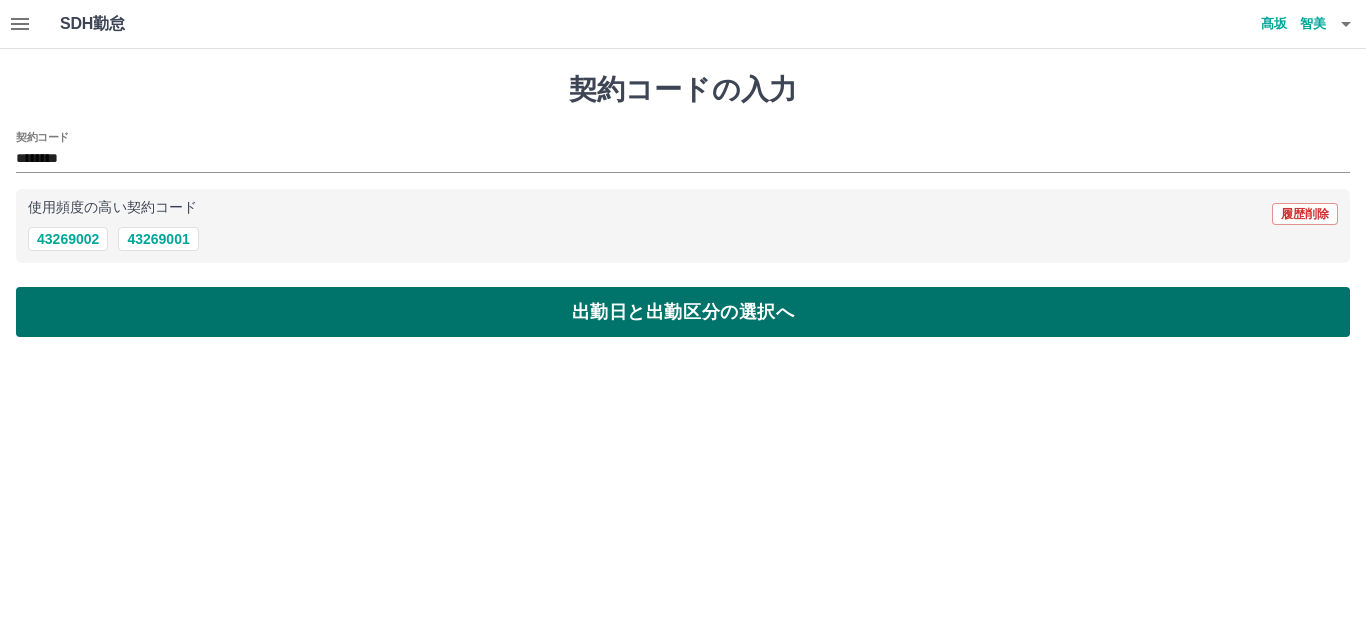 click on "出勤日と出勤区分の選択へ" at bounding box center [683, 312] 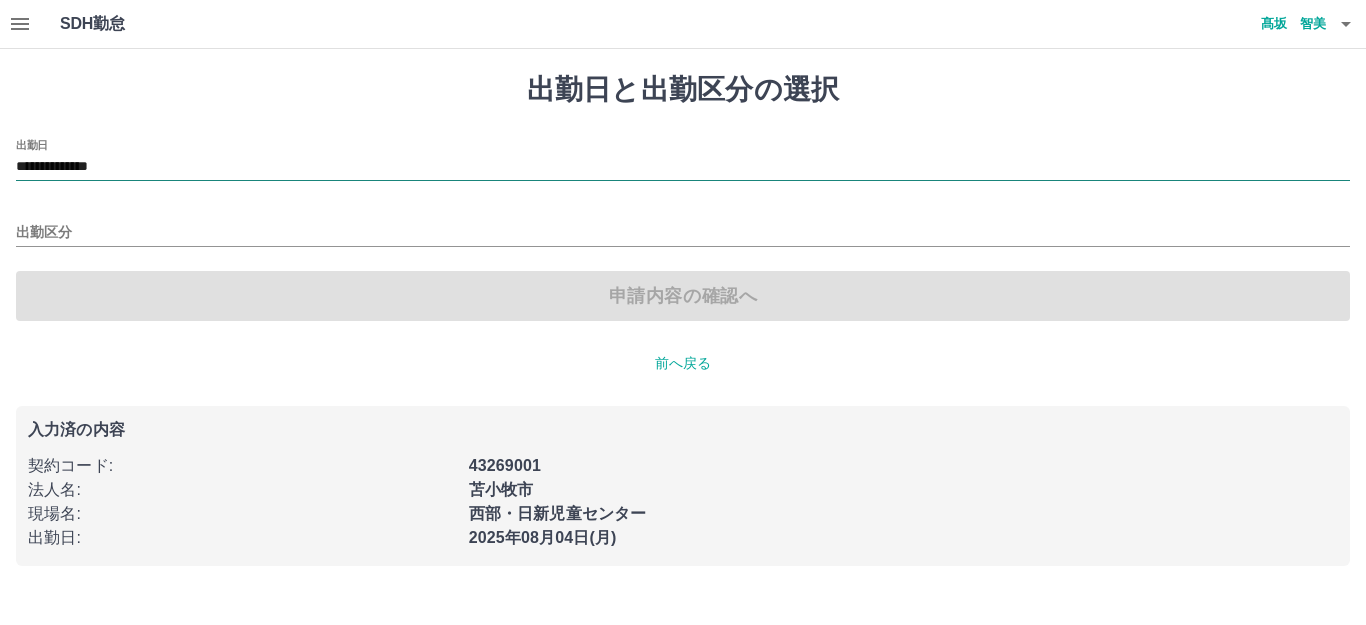 click on "**********" at bounding box center [683, 167] 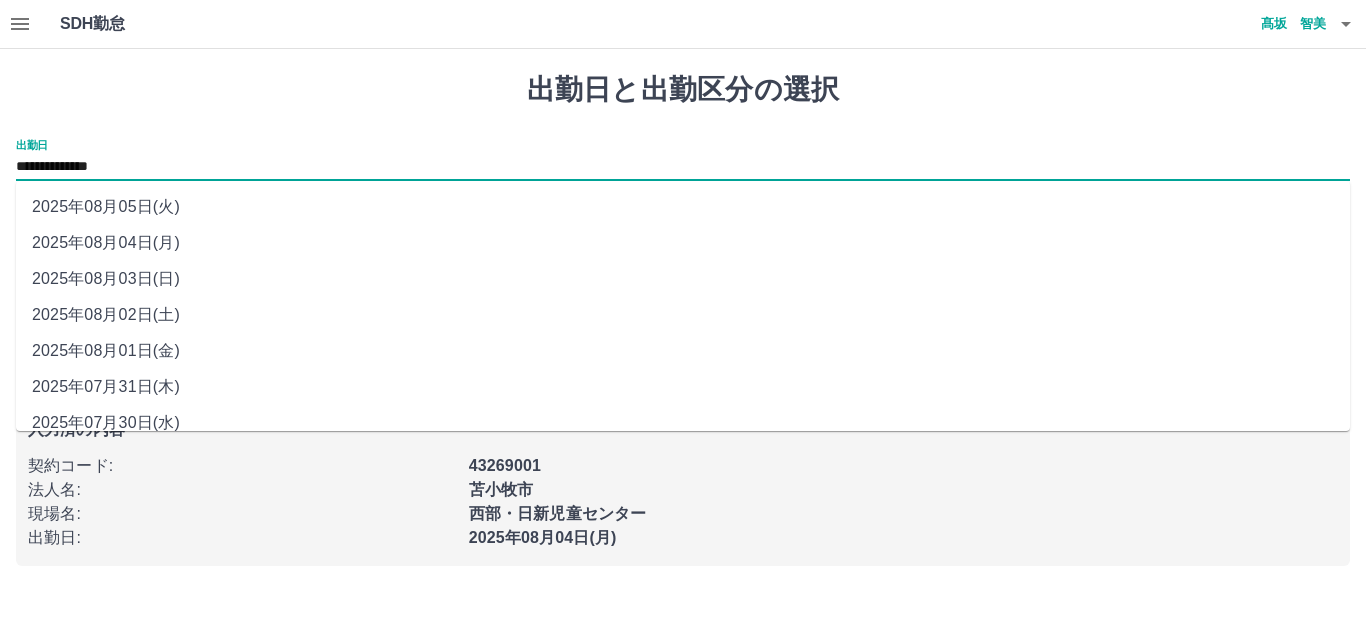 click on "2025年08月03日(日)" at bounding box center [683, 279] 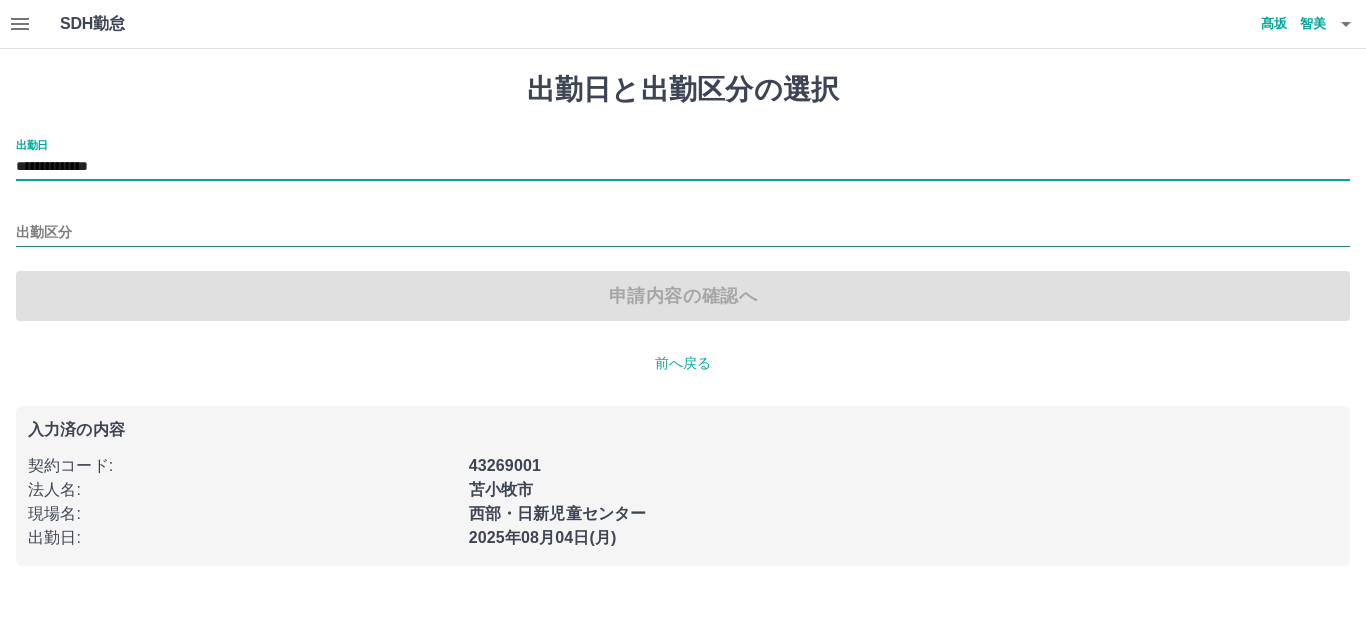 click on "出勤区分" at bounding box center [683, 233] 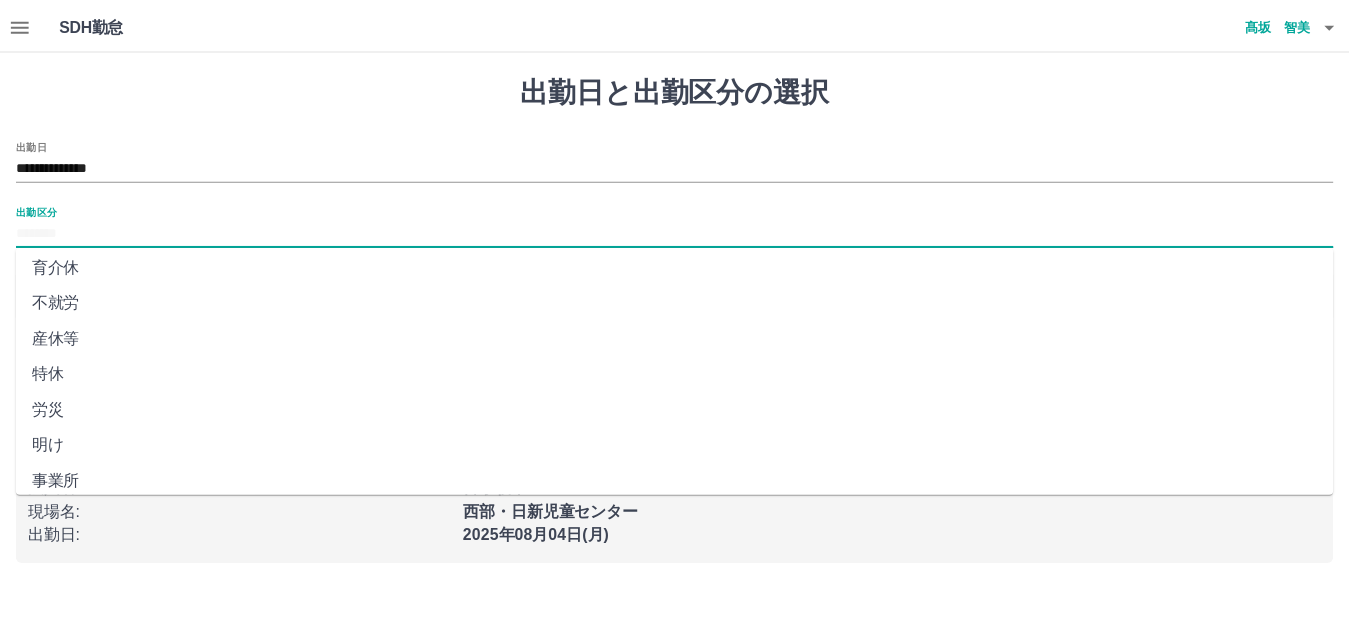 scroll, scrollTop: 399, scrollLeft: 0, axis: vertical 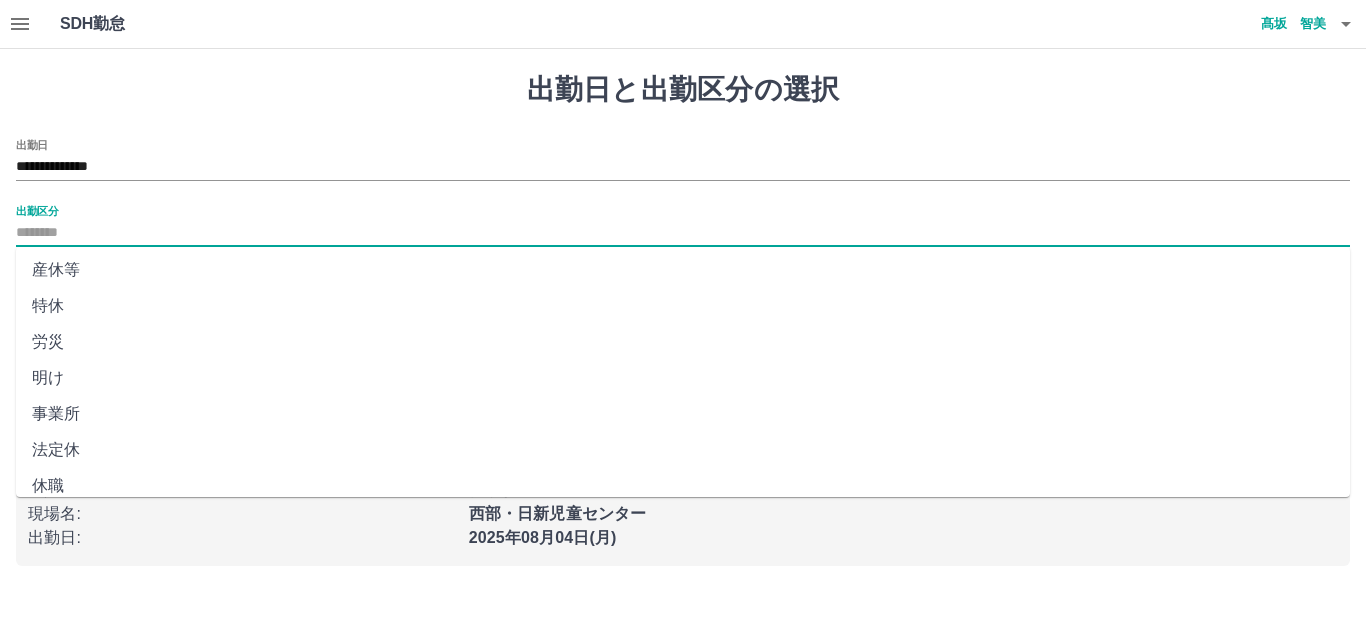click on "法定休" at bounding box center (683, 450) 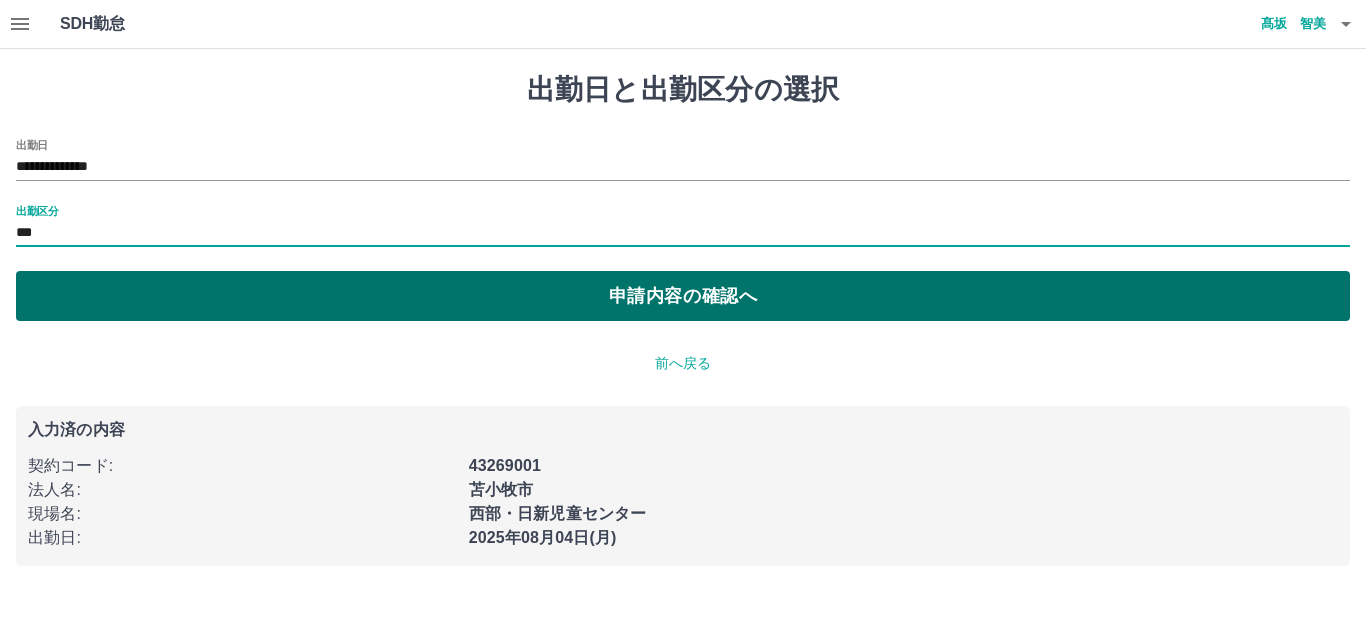 click on "申請内容の確認へ" at bounding box center (683, 296) 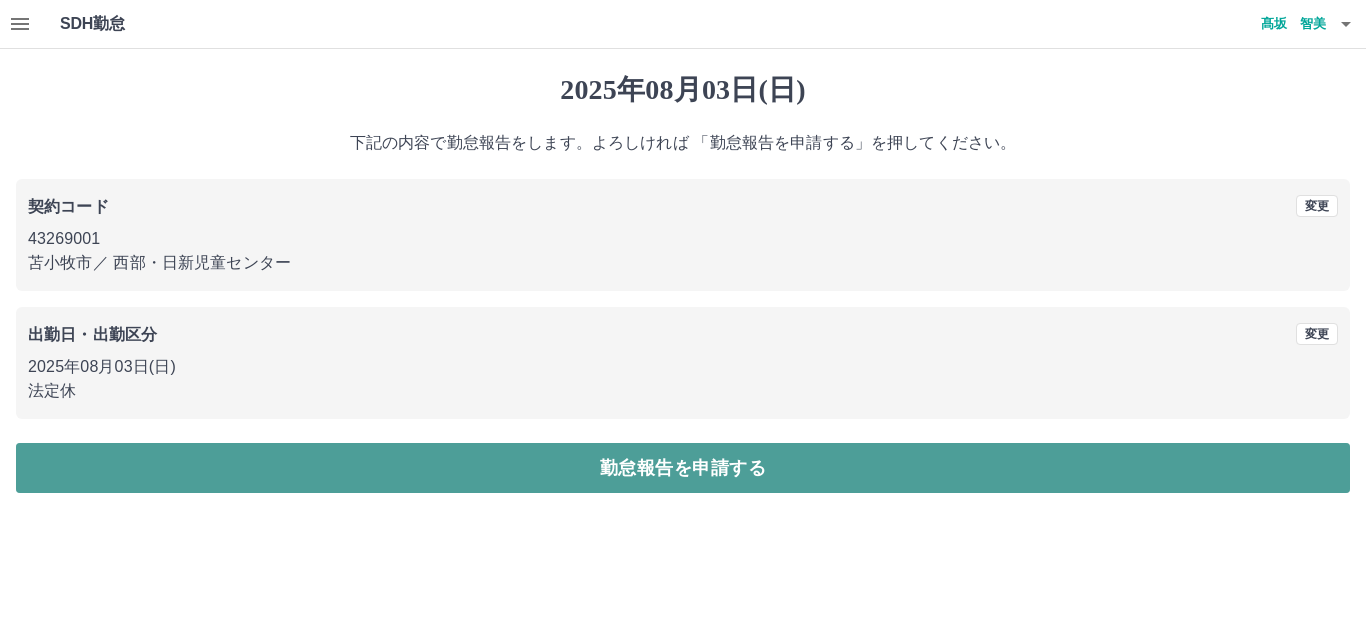 click on "勤怠報告を申請する" at bounding box center [683, 468] 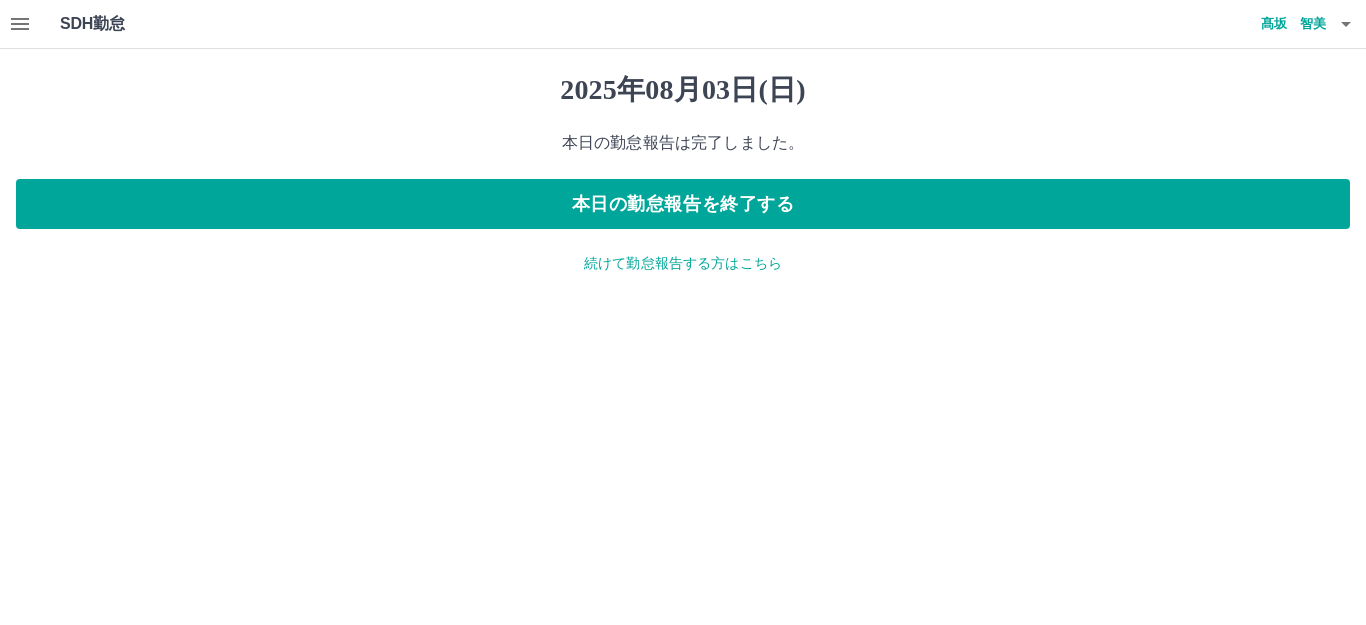 click on "SDH勤怠 [LAST]　[FIRST]" at bounding box center [683, 24] 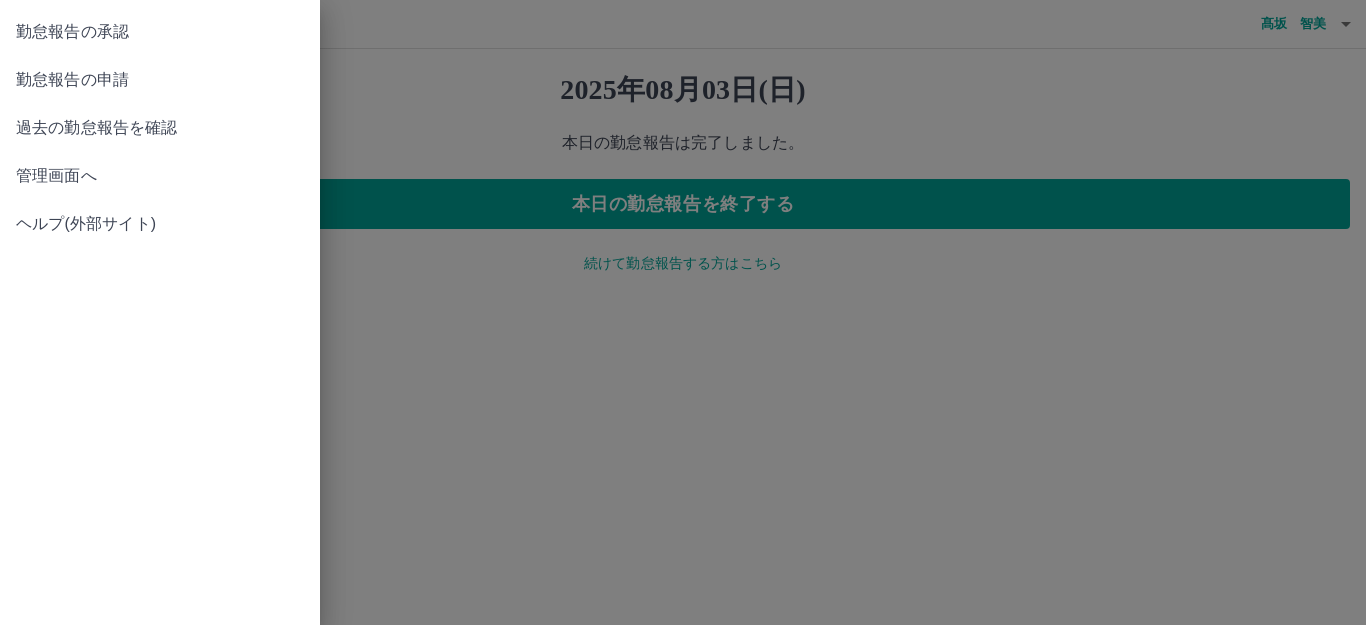 click on "勤怠報告の申請" at bounding box center [160, 80] 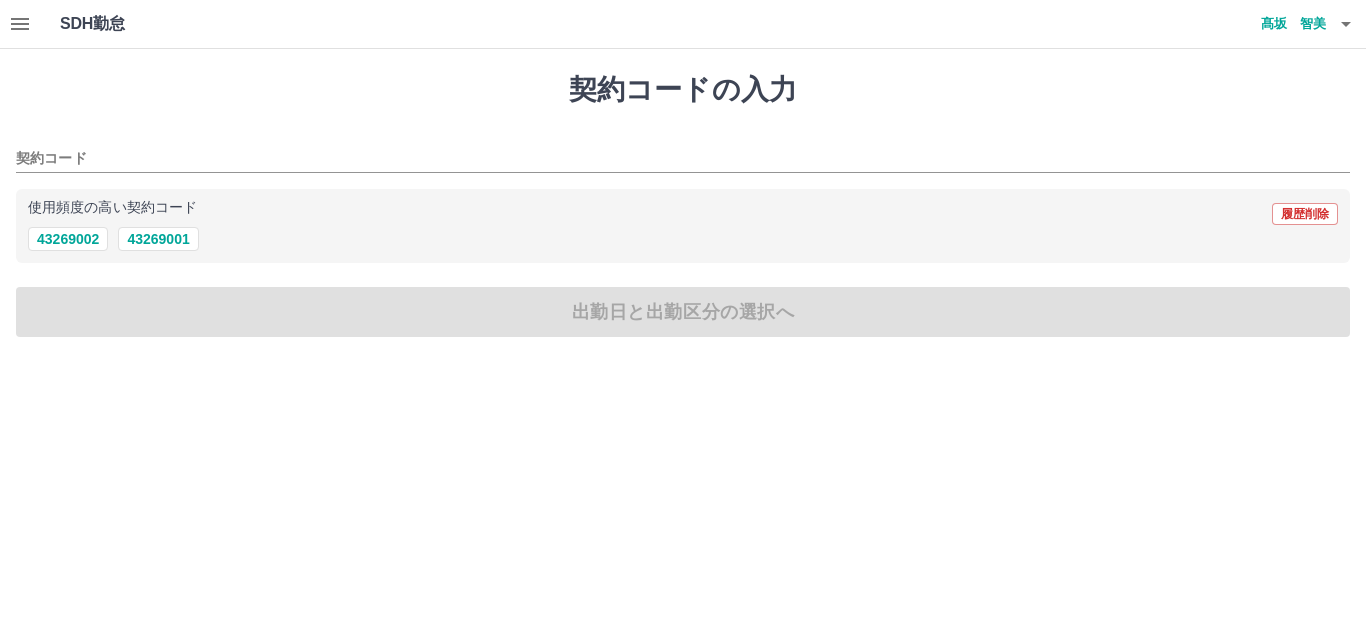 click 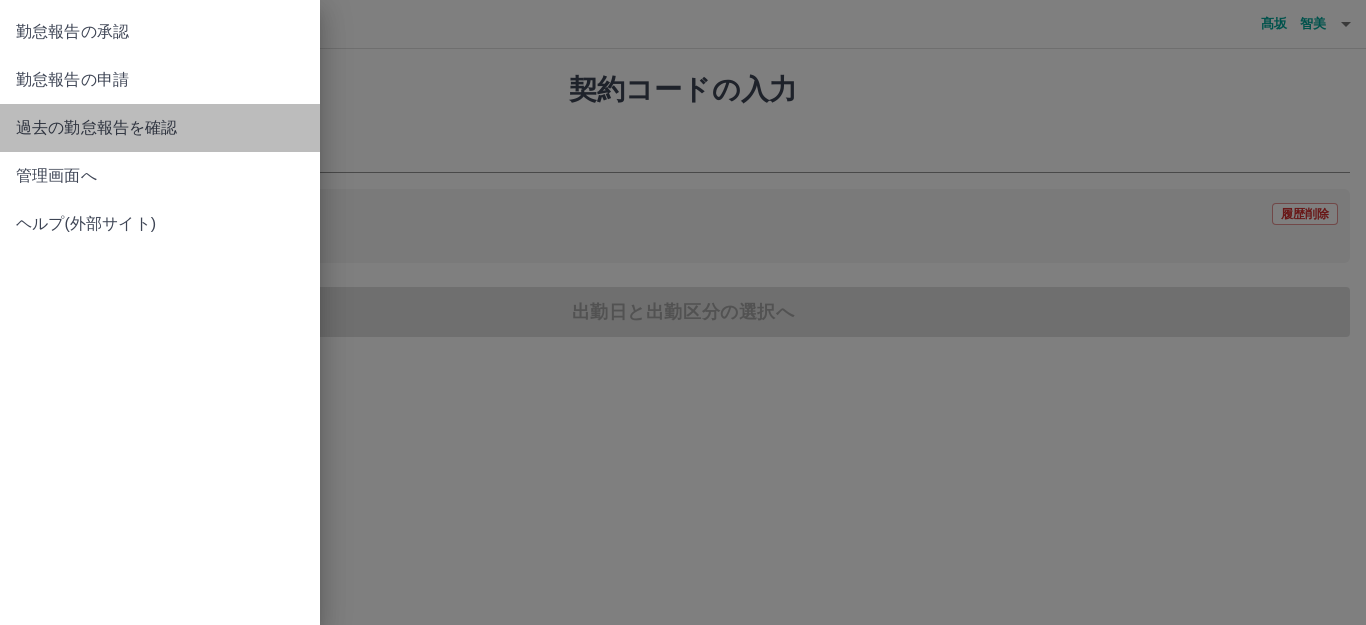 click on "過去の勤怠報告を確認" at bounding box center [160, 128] 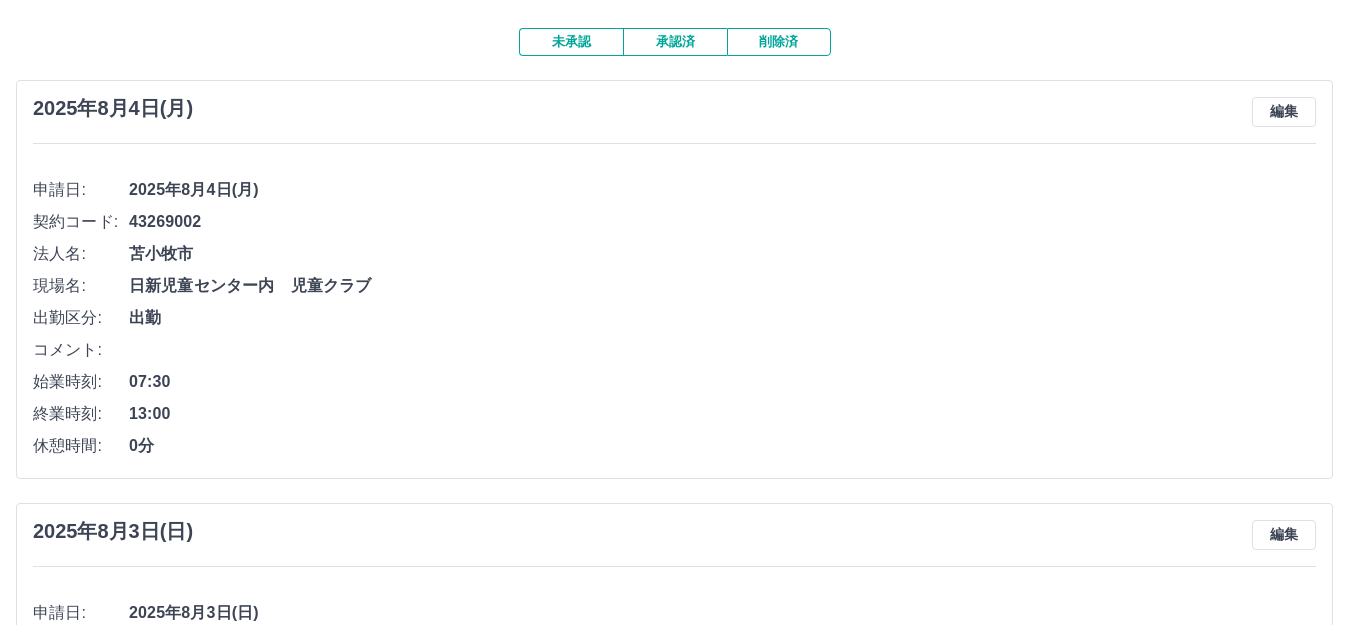 scroll, scrollTop: 0, scrollLeft: 0, axis: both 